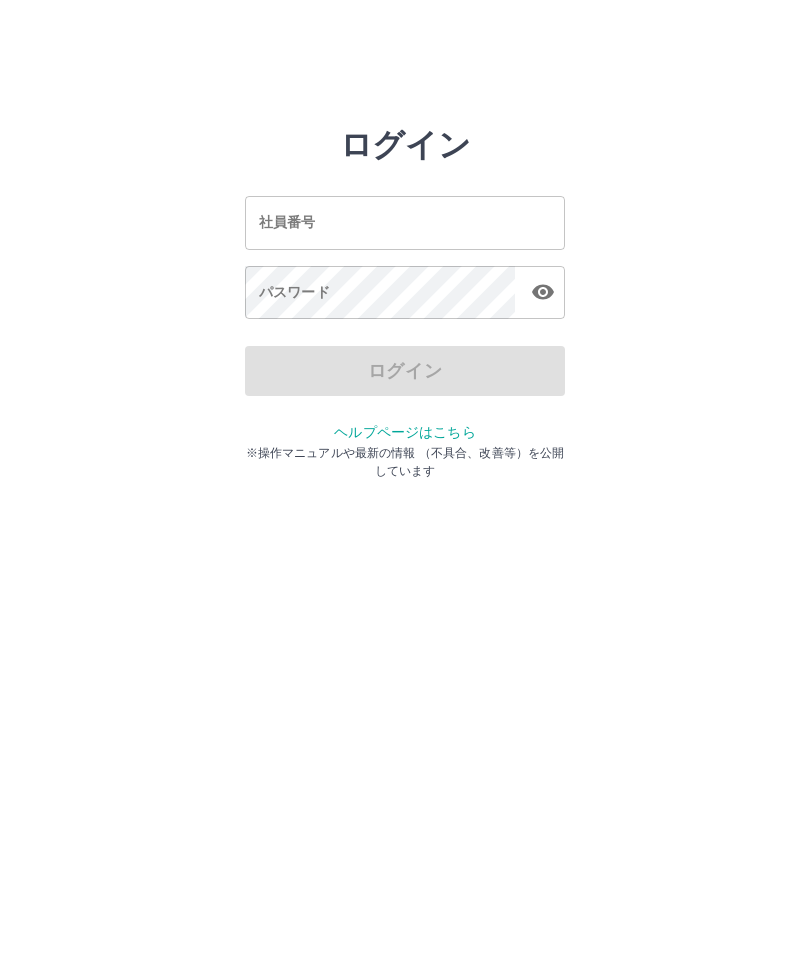 scroll, scrollTop: 0, scrollLeft: 0, axis: both 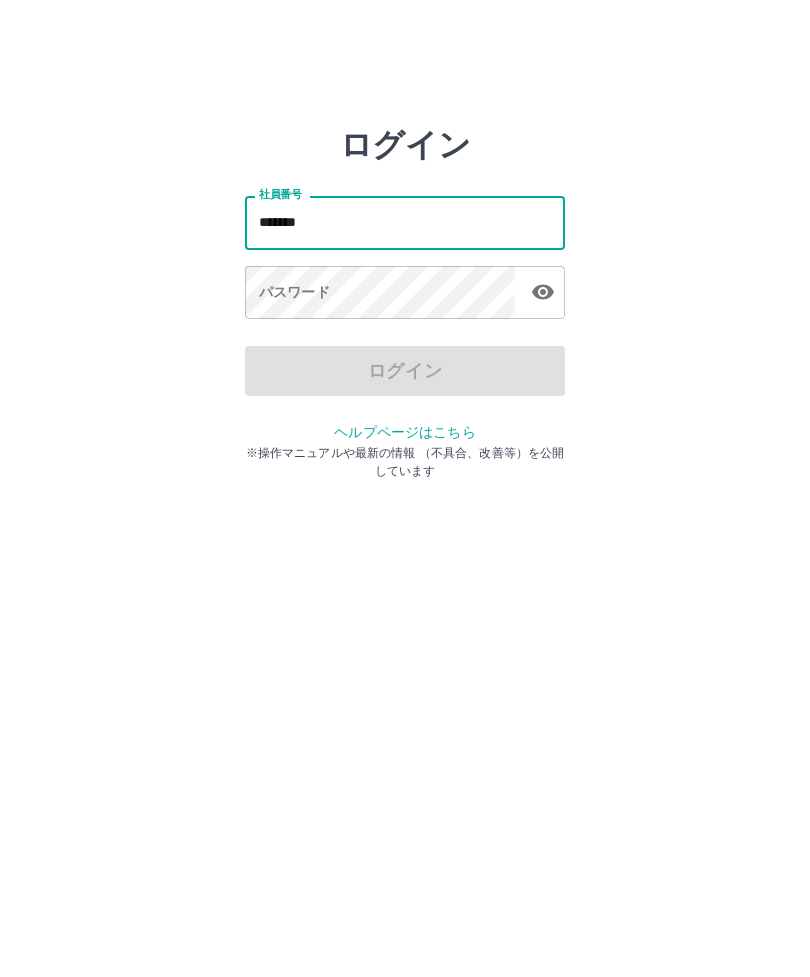 type on "*******" 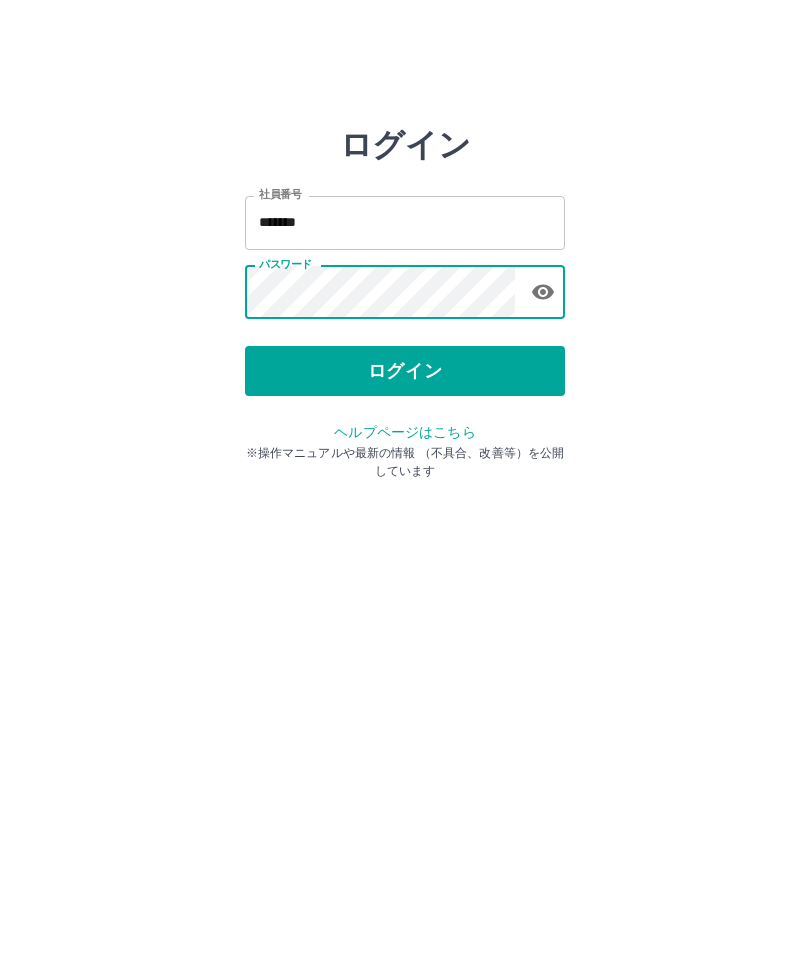click on "ログイン" at bounding box center [405, 371] 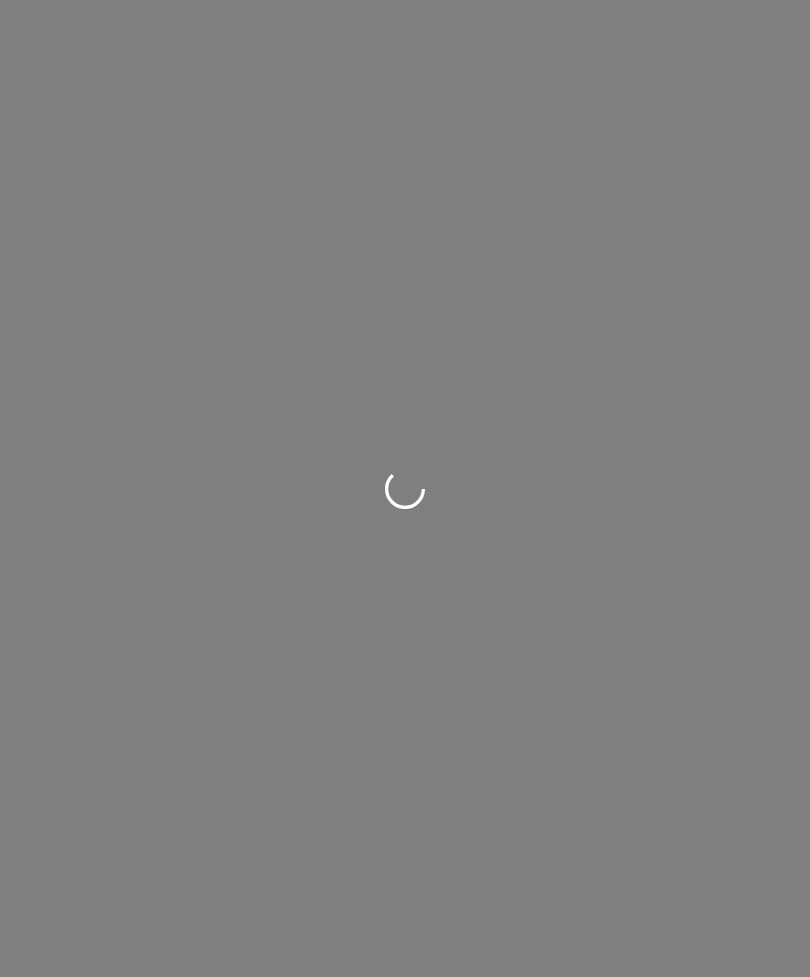 scroll, scrollTop: 0, scrollLeft: 0, axis: both 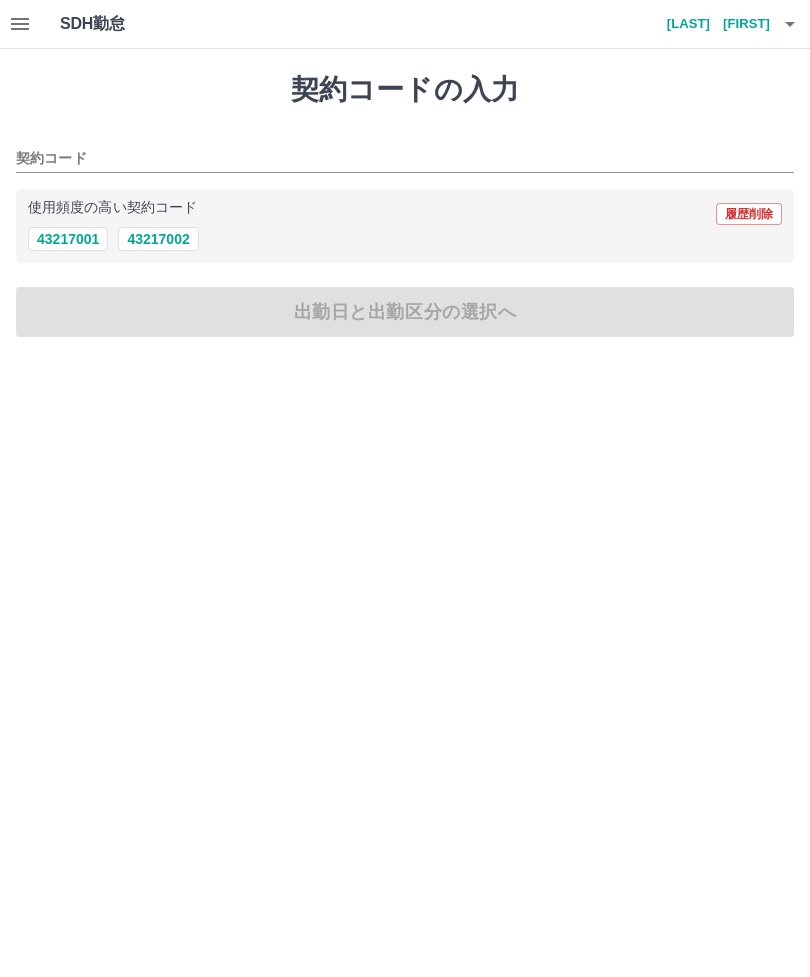click on "43217002" at bounding box center [158, 239] 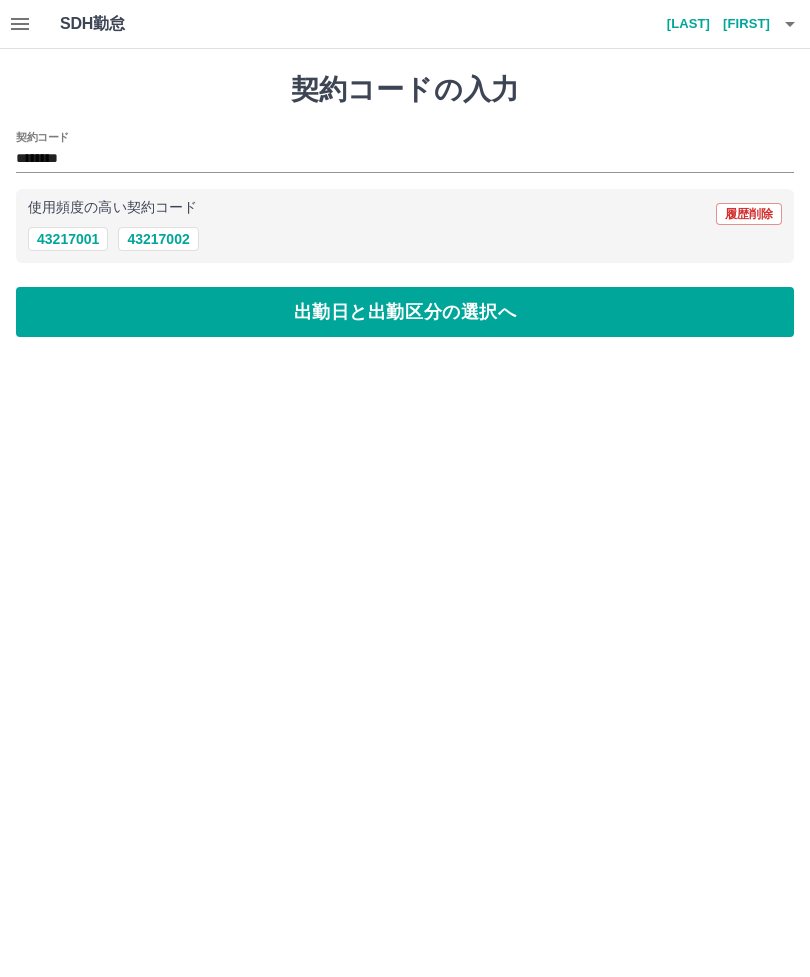 click on "出勤日と出勤区分の選択へ" at bounding box center [405, 312] 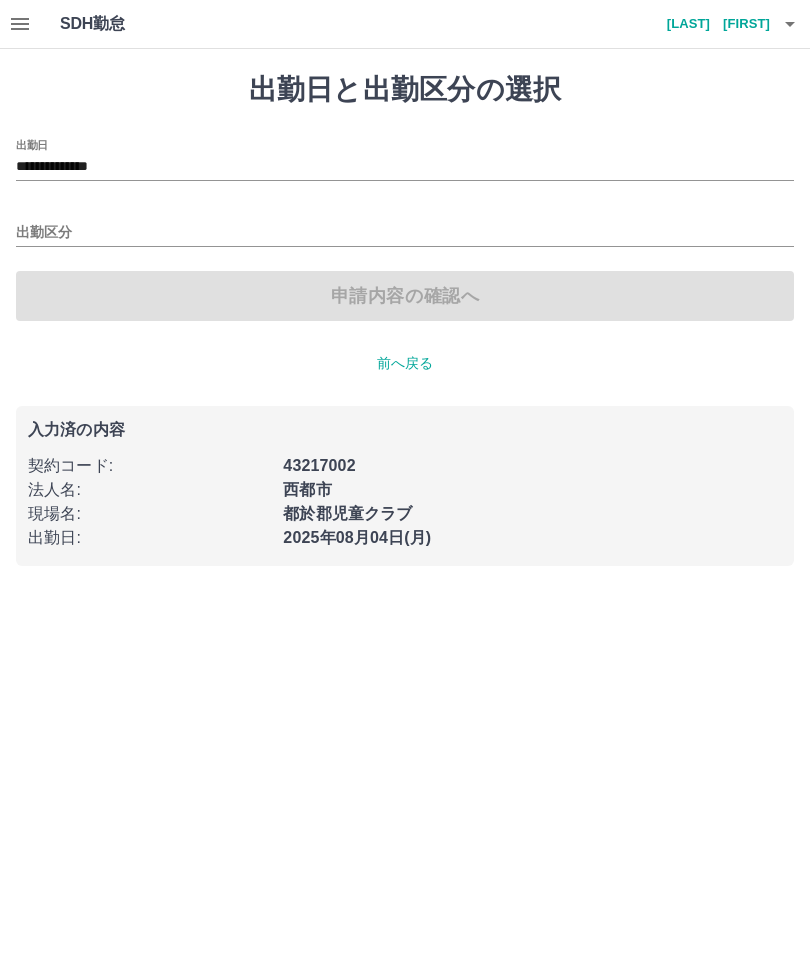 click on "出勤区分" at bounding box center [405, 233] 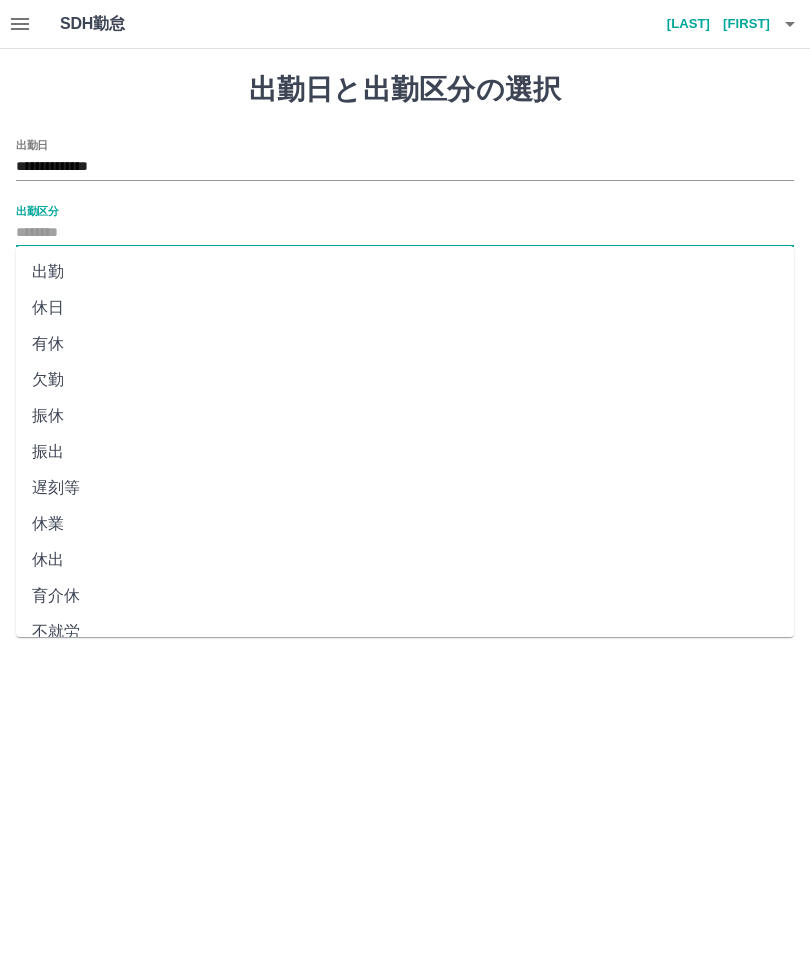 click on "出勤" at bounding box center (405, 272) 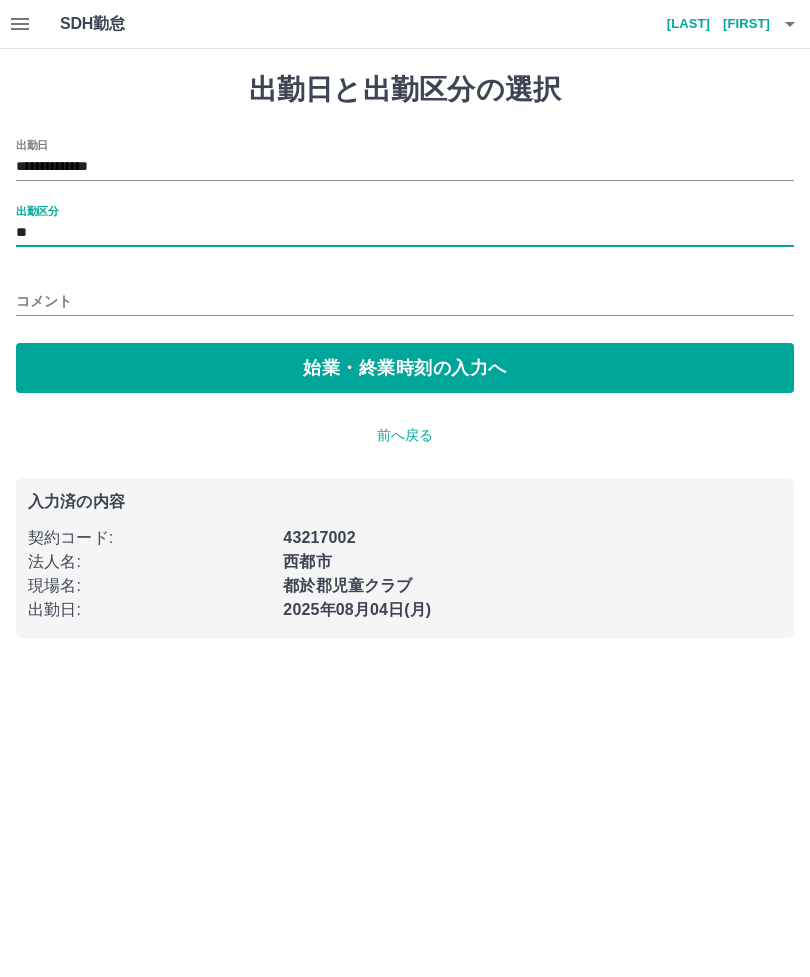 click on "コメント" at bounding box center (405, 301) 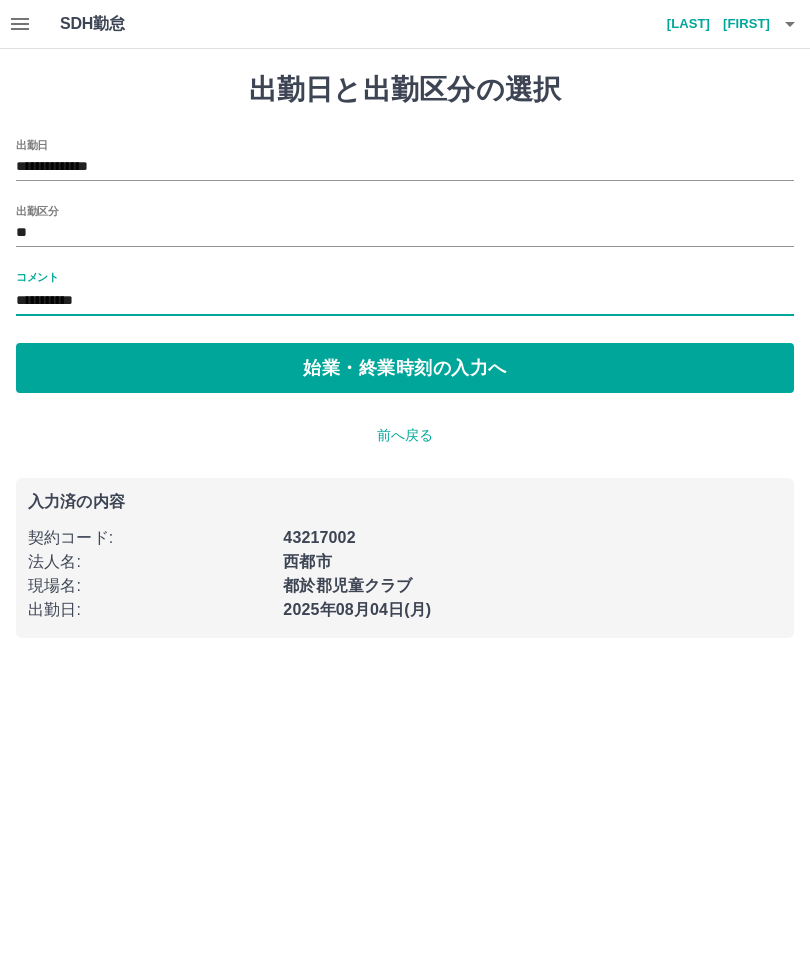 type on "**********" 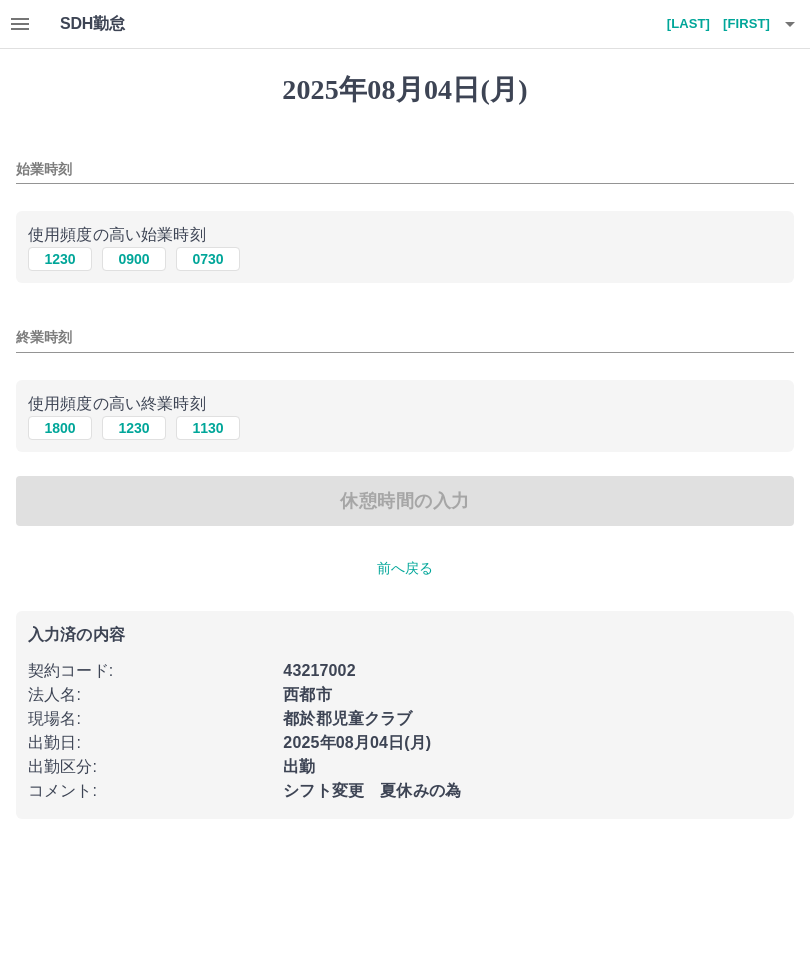 click on "0730" at bounding box center [208, 259] 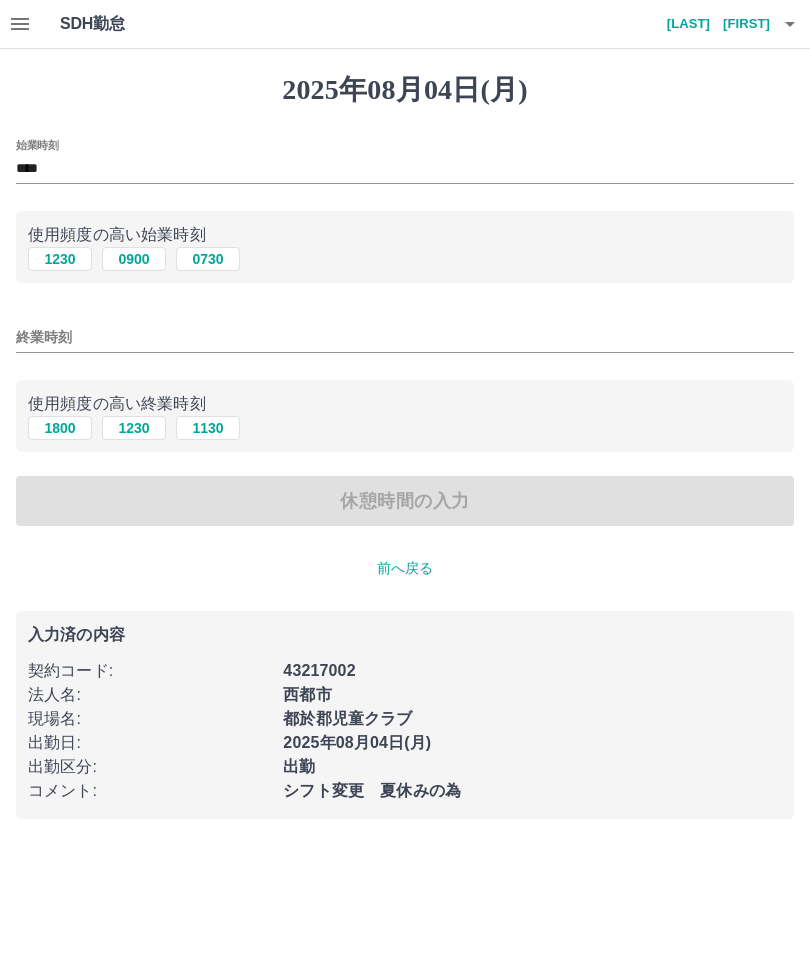click on "1230" at bounding box center (134, 428) 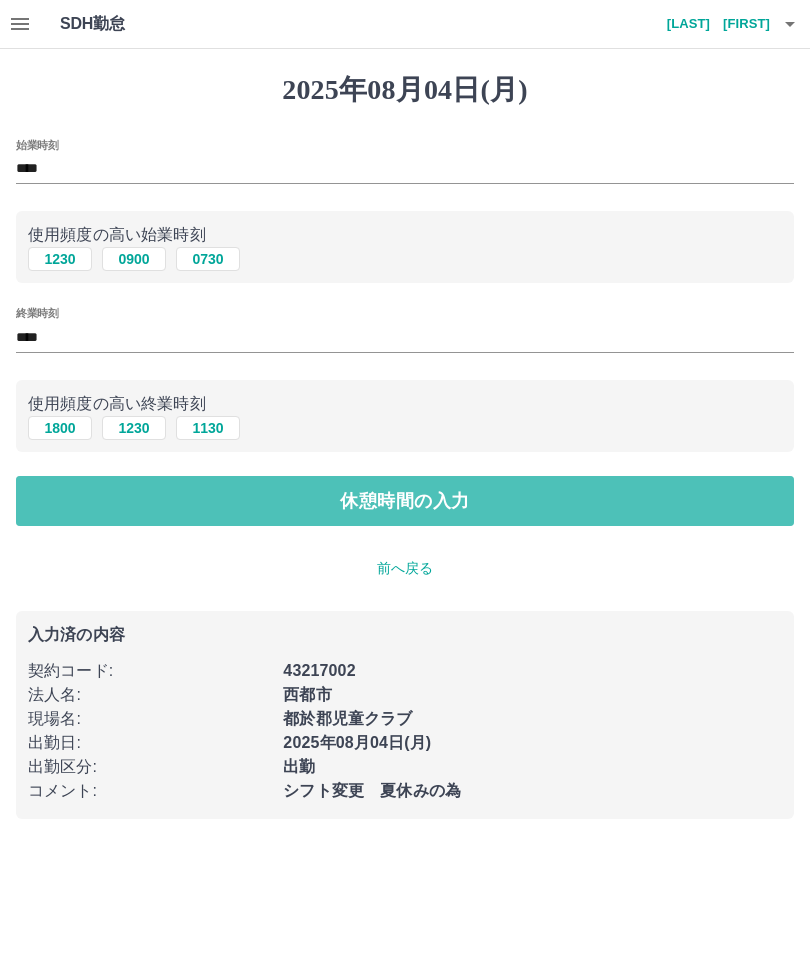 click on "休憩時間の入力" at bounding box center [405, 501] 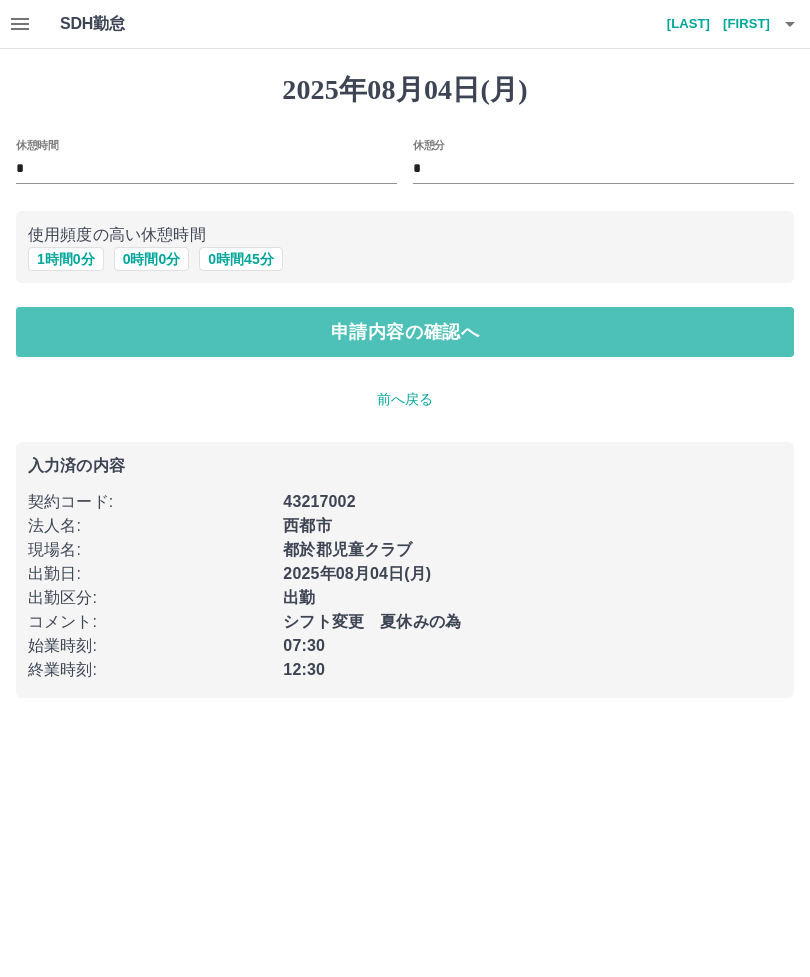 click on "申請内容の確認へ" at bounding box center [405, 332] 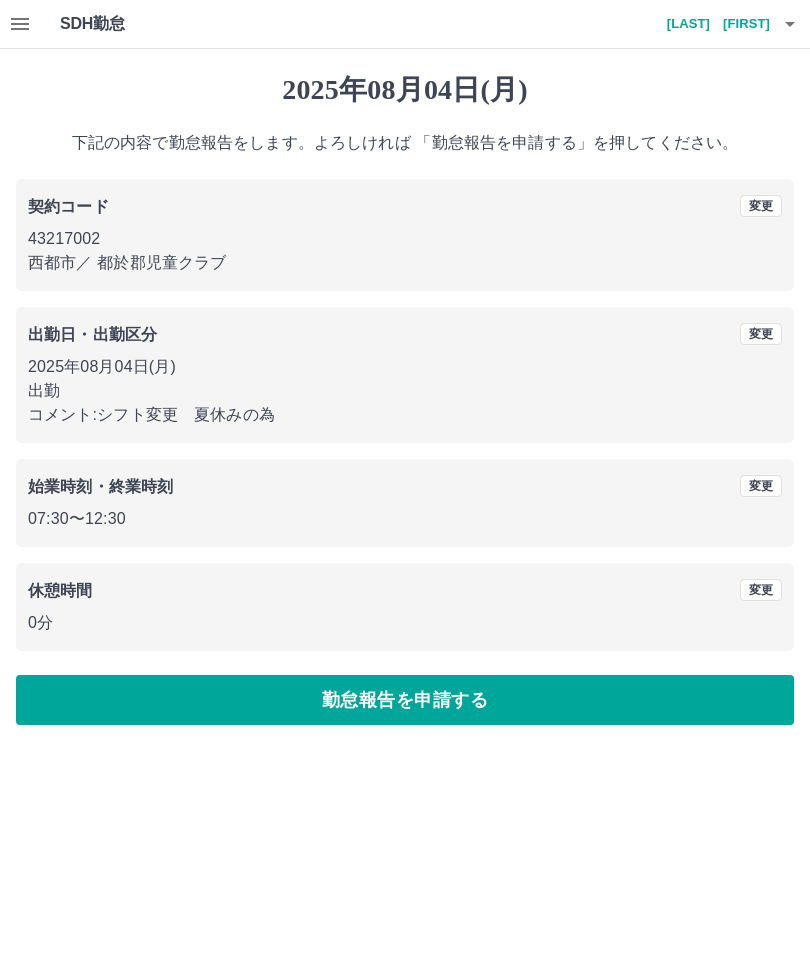 click on "勤怠報告を申請する" at bounding box center [405, 700] 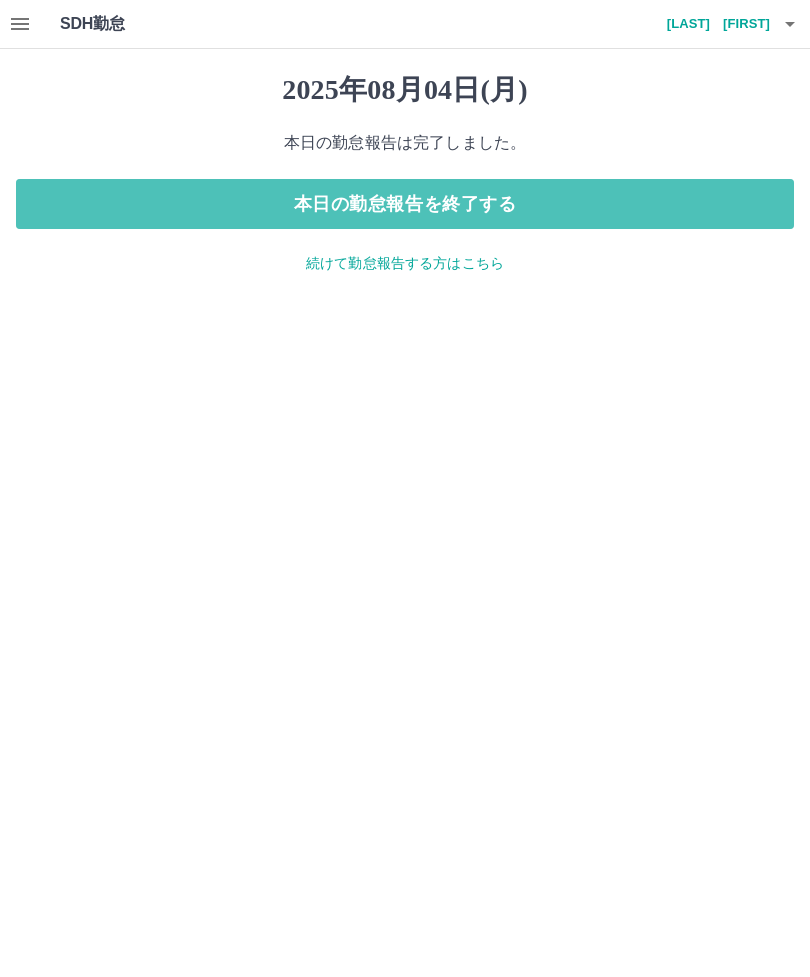 click on "本日の勤怠報告を終了する" at bounding box center [405, 204] 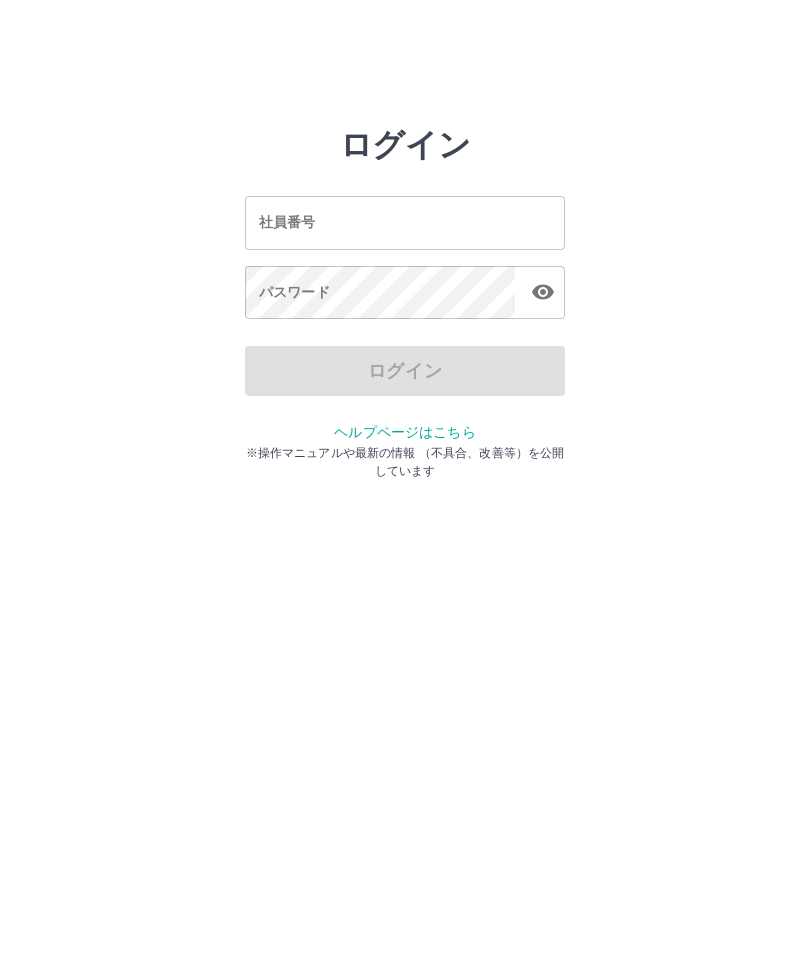 scroll, scrollTop: 0, scrollLeft: 0, axis: both 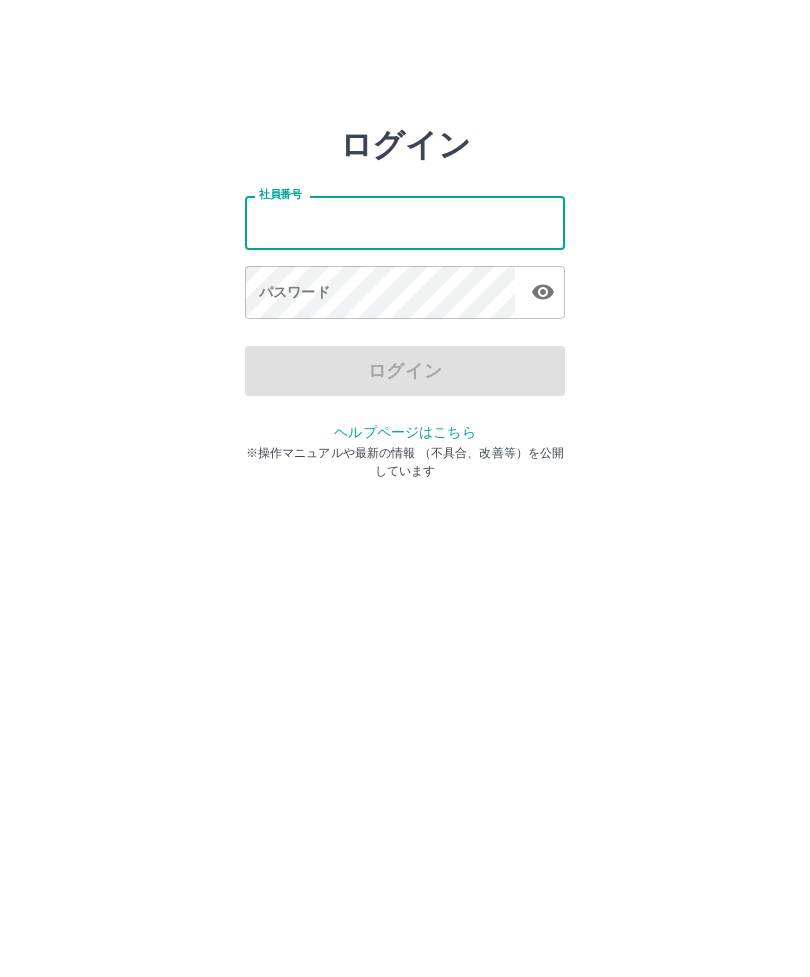 click on "社員番号" at bounding box center [405, 222] 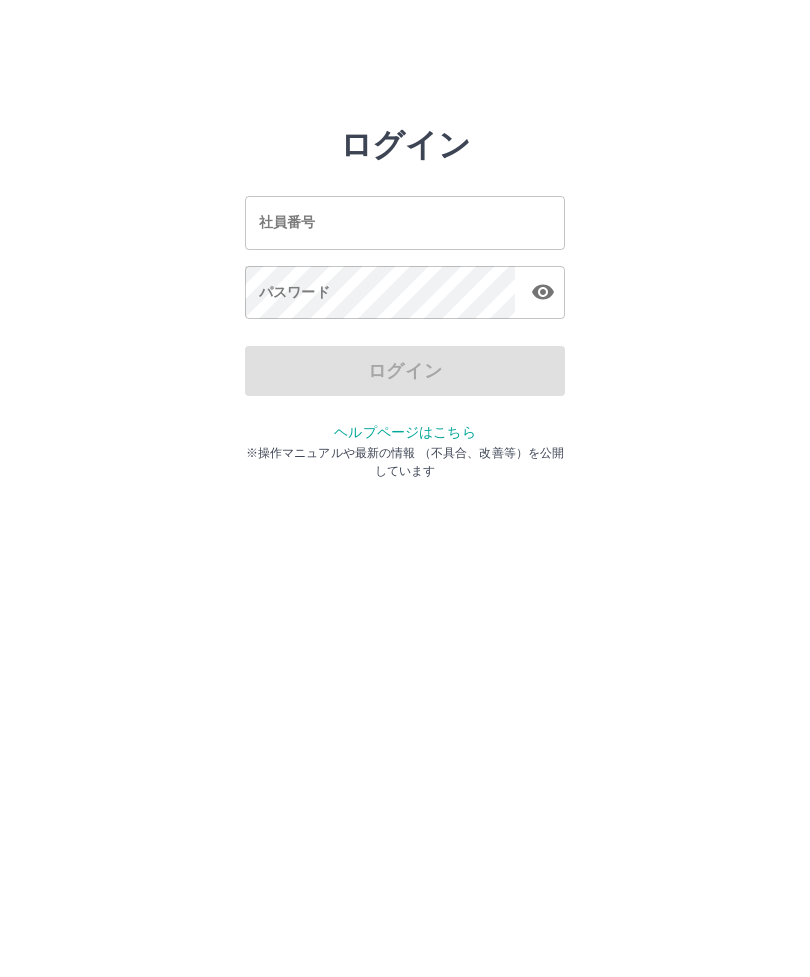 click on "社員番号" at bounding box center [405, 222] 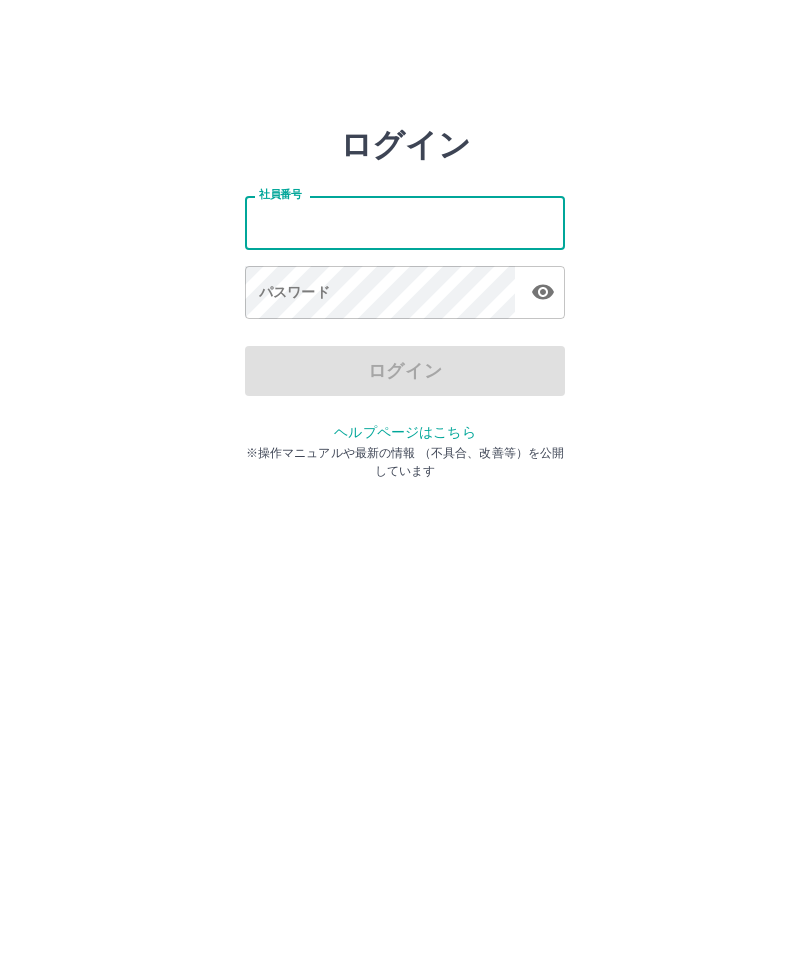 click on "社員番号" at bounding box center [405, 222] 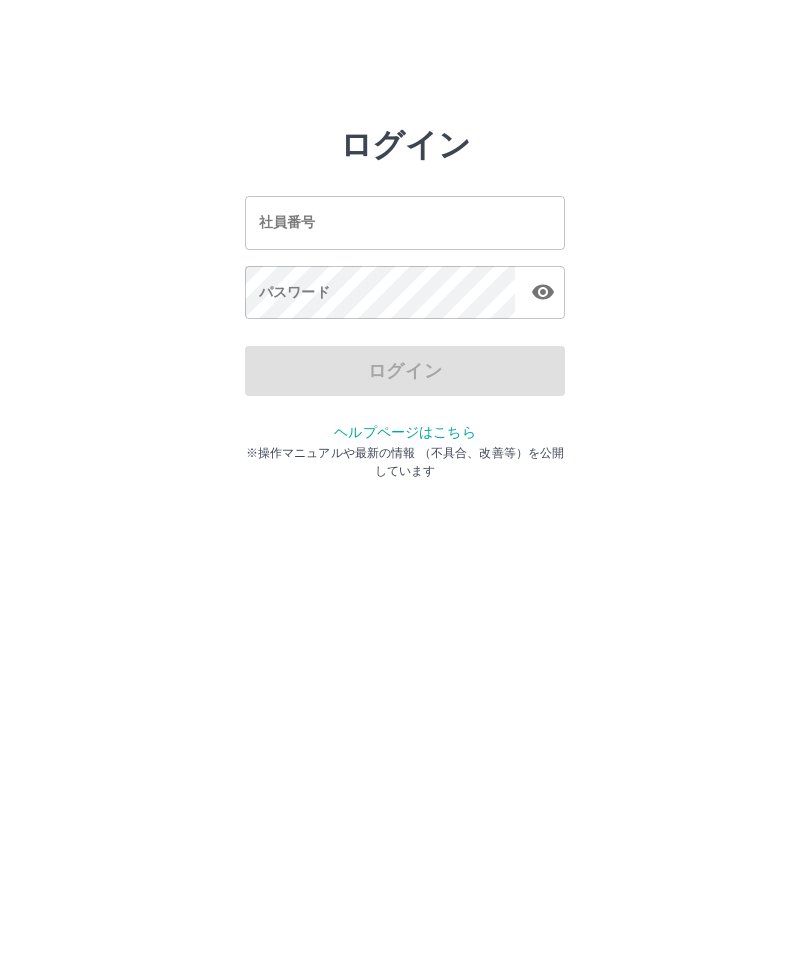 click on "社員番号 社員番号" at bounding box center [405, 222] 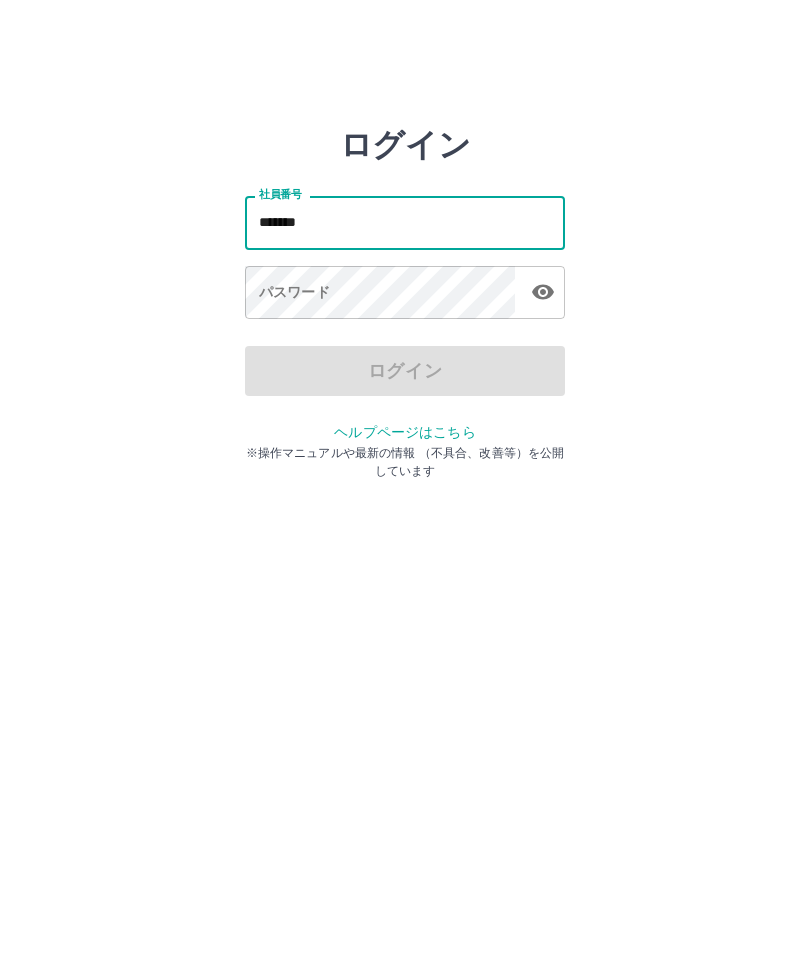 click on "パスワード パスワード" at bounding box center (405, 294) 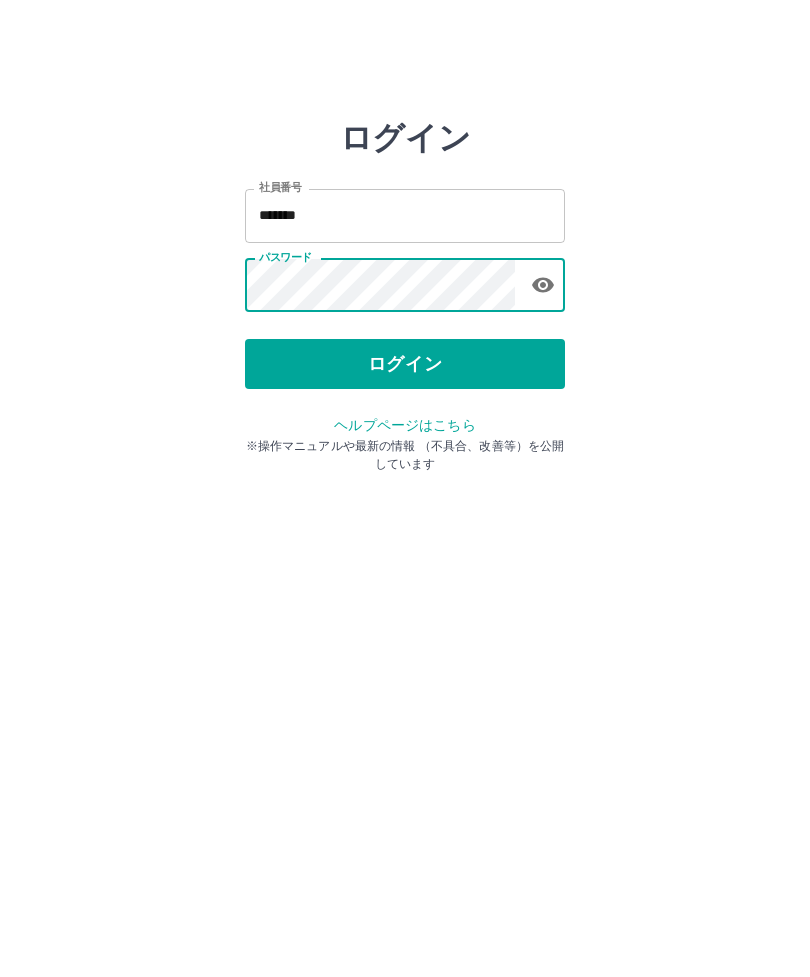 click on "ログイン" at bounding box center [405, 371] 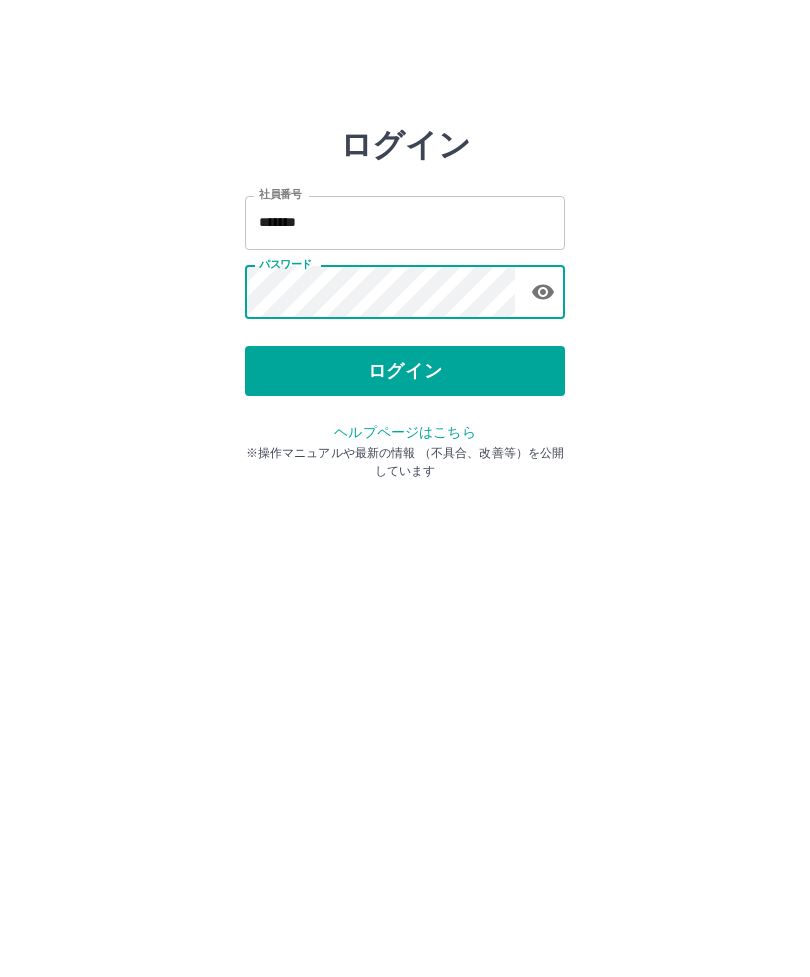 click on "ログイン" at bounding box center [405, 371] 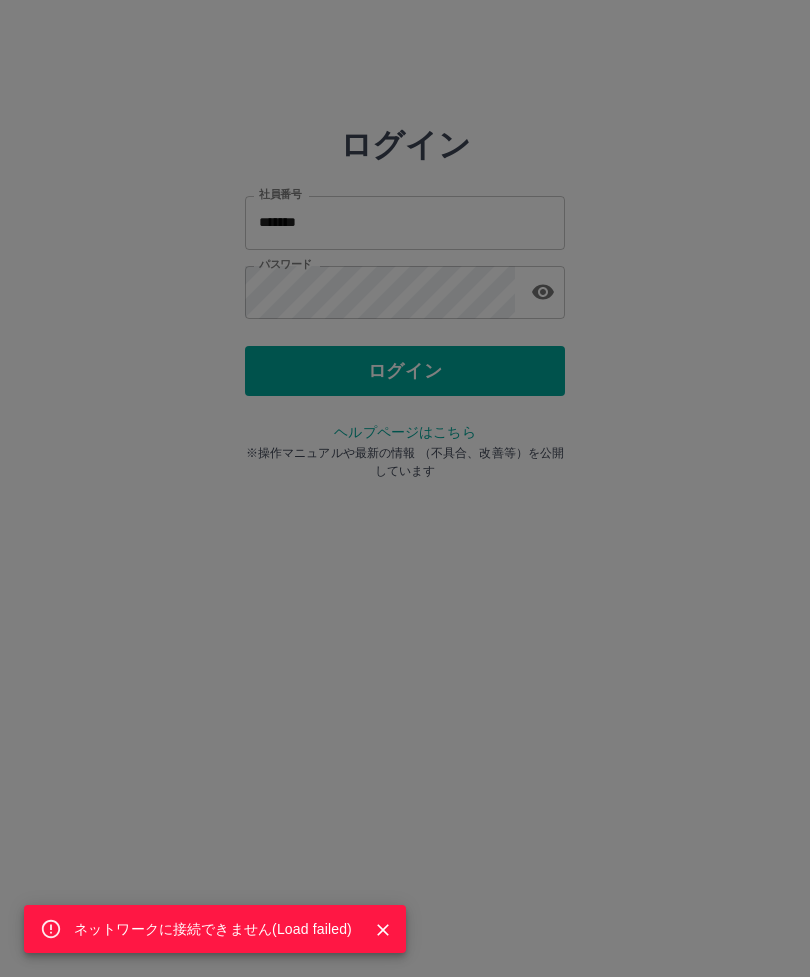 click on "ネットワークに接続できません( Load failed )" at bounding box center [405, 488] 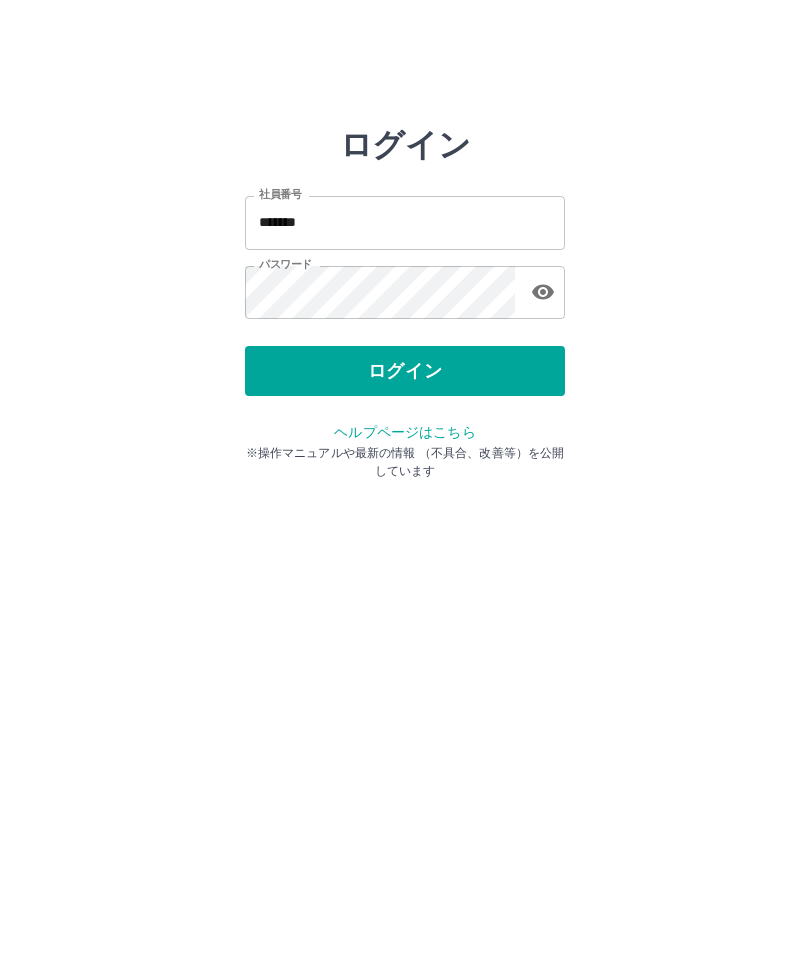 click on "*******" at bounding box center (405, 222) 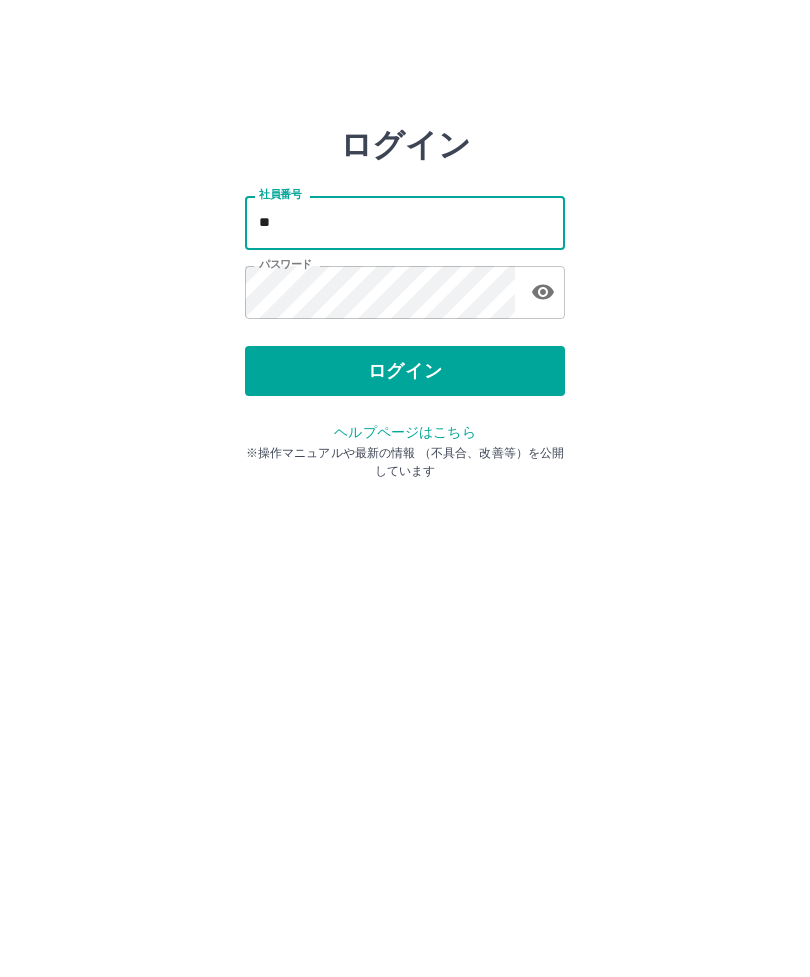 type on "*" 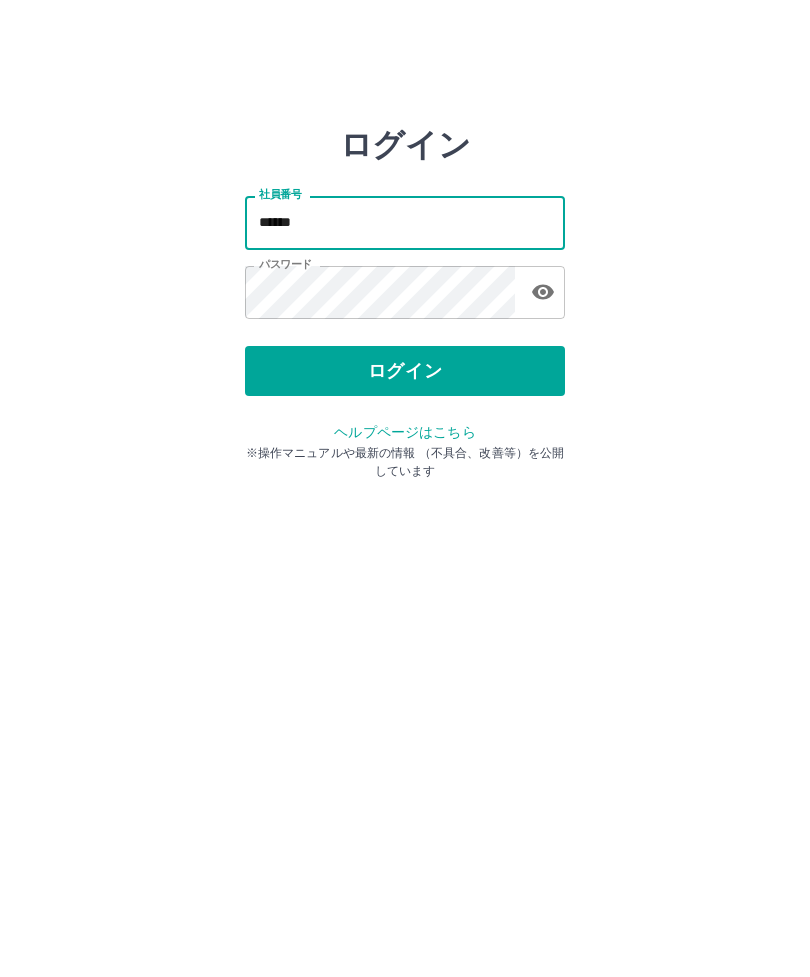 type on "*******" 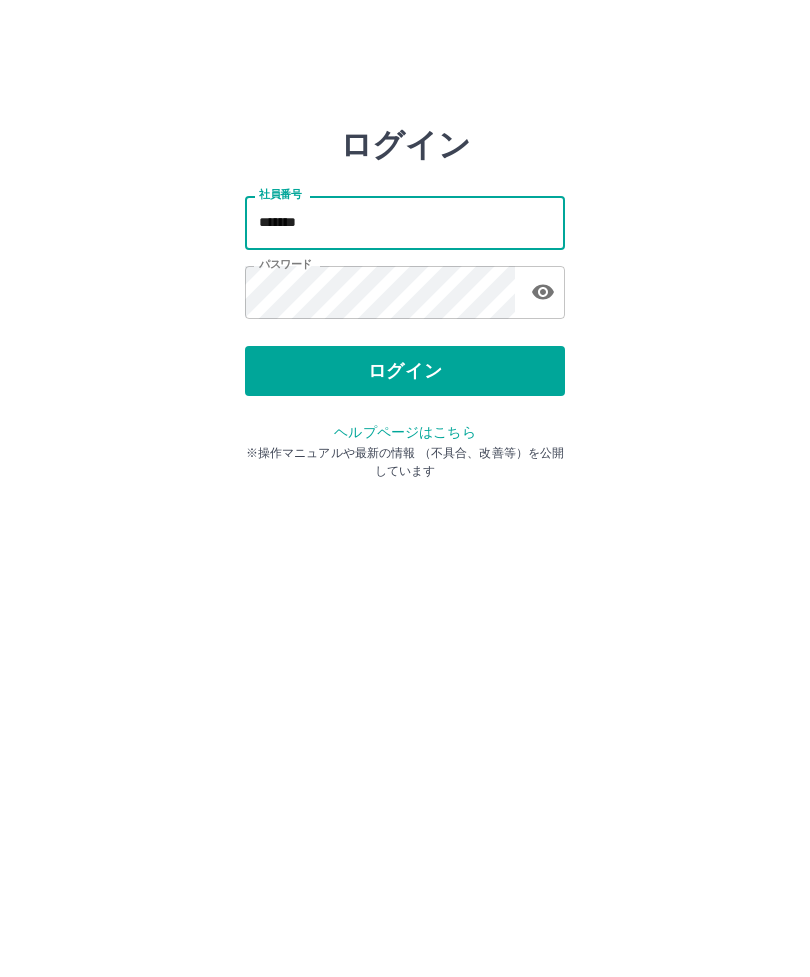 click on "ログイン" at bounding box center [405, 371] 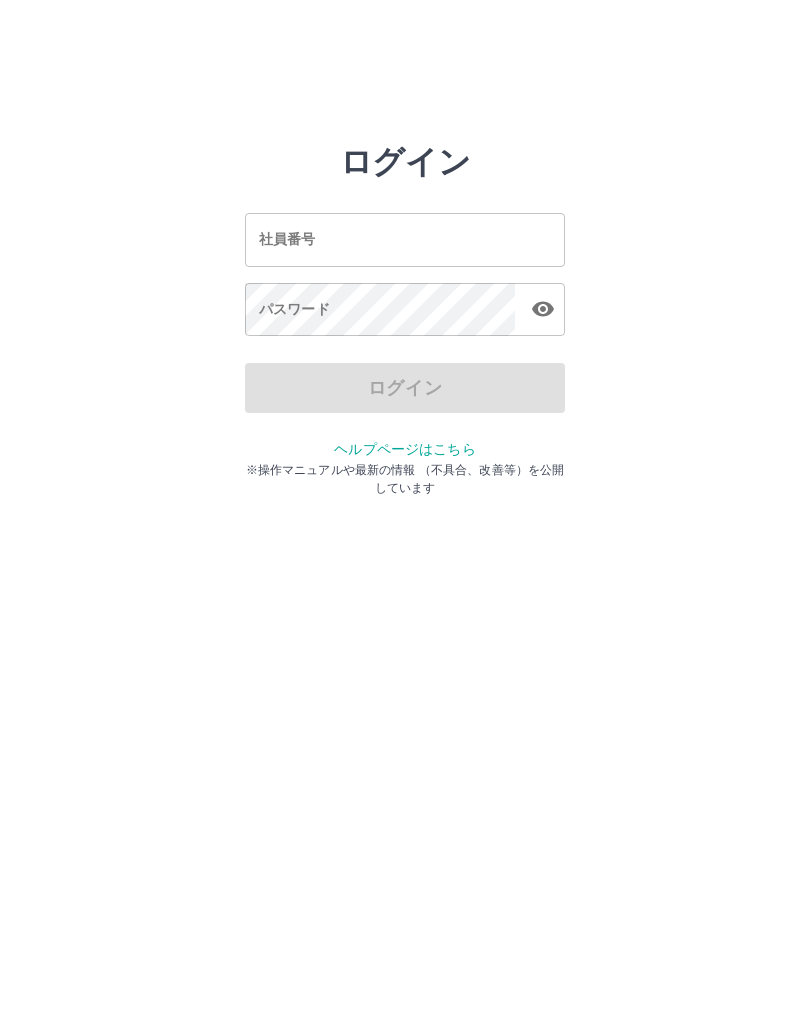 scroll, scrollTop: 0, scrollLeft: 0, axis: both 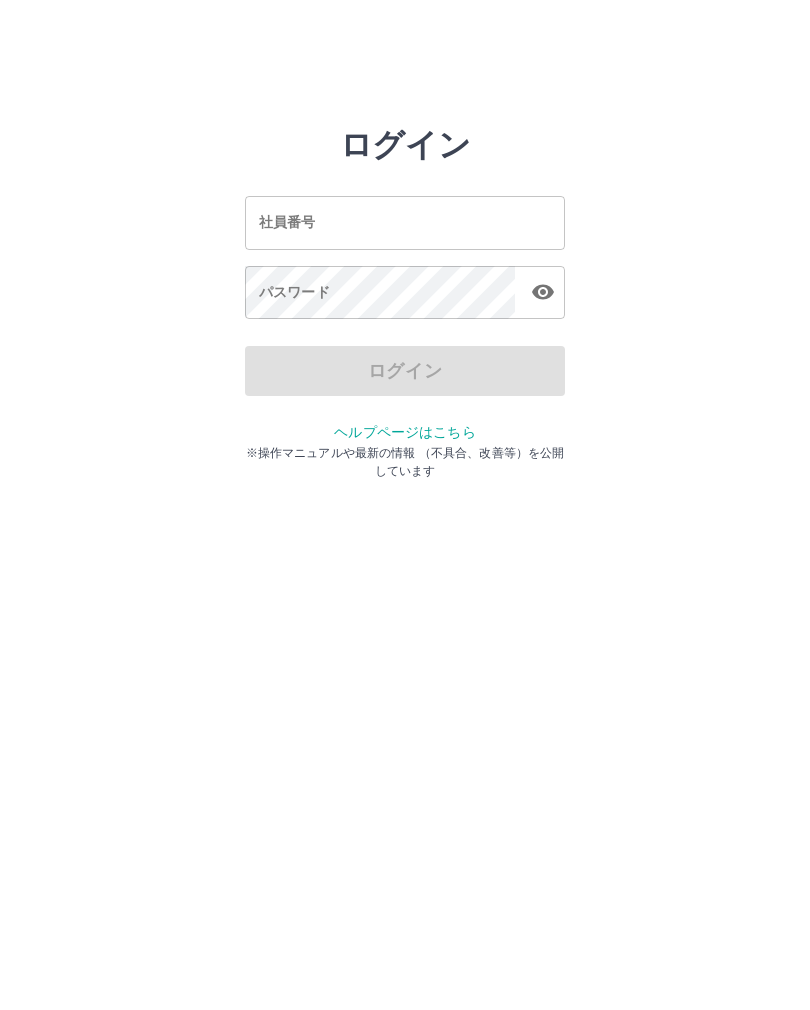 click on "社員番号" at bounding box center [405, 222] 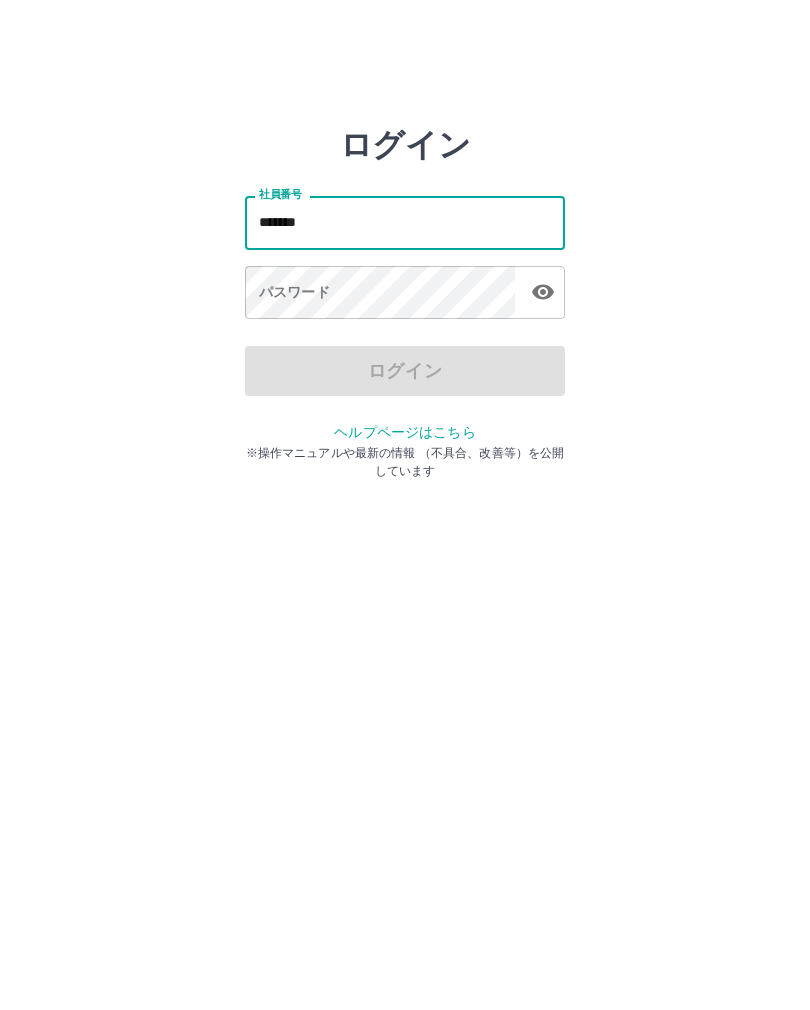 type on "*******" 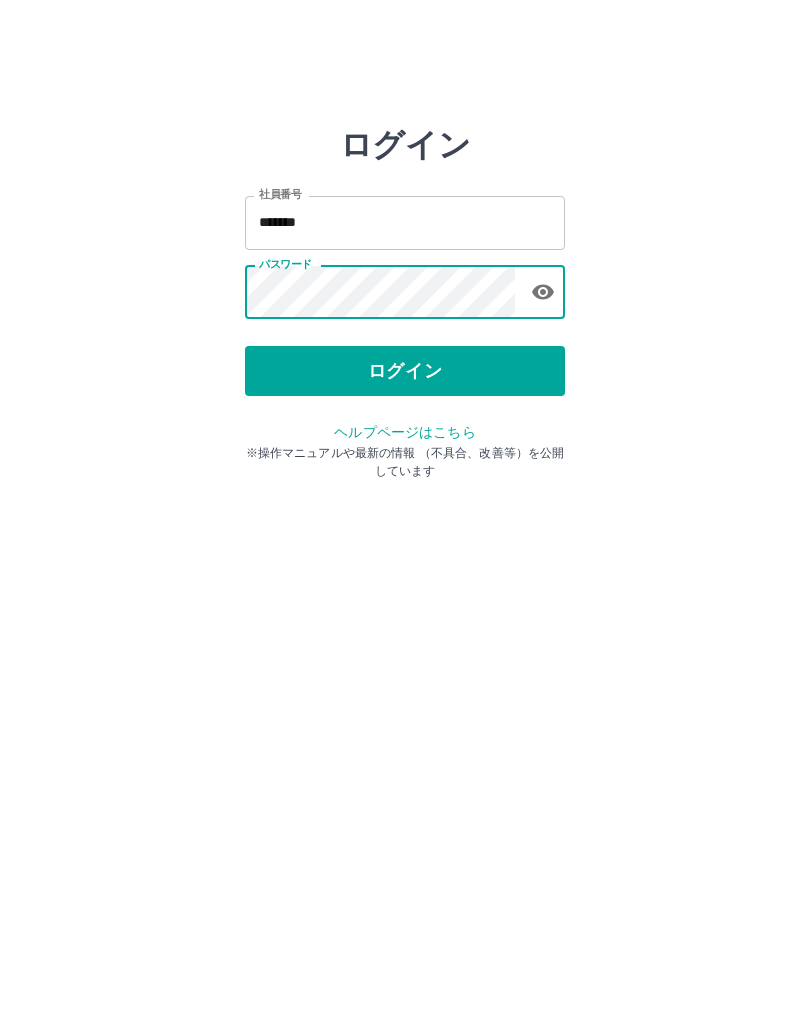 click on "ログイン" at bounding box center [405, 371] 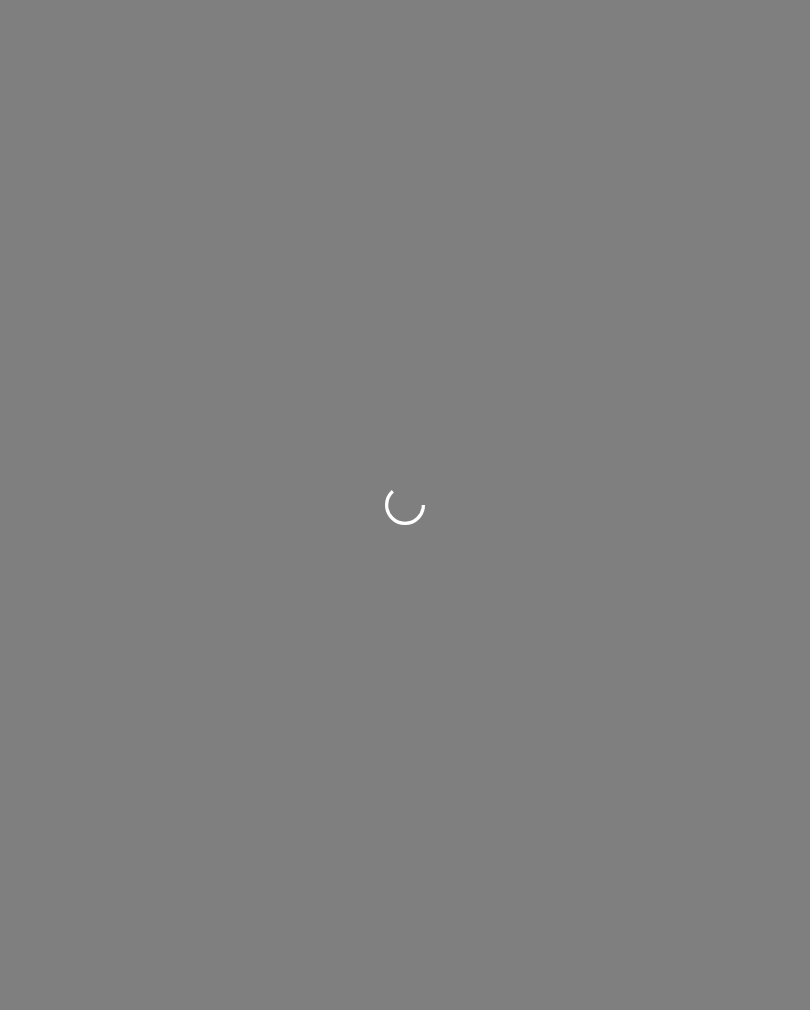 scroll, scrollTop: 0, scrollLeft: 0, axis: both 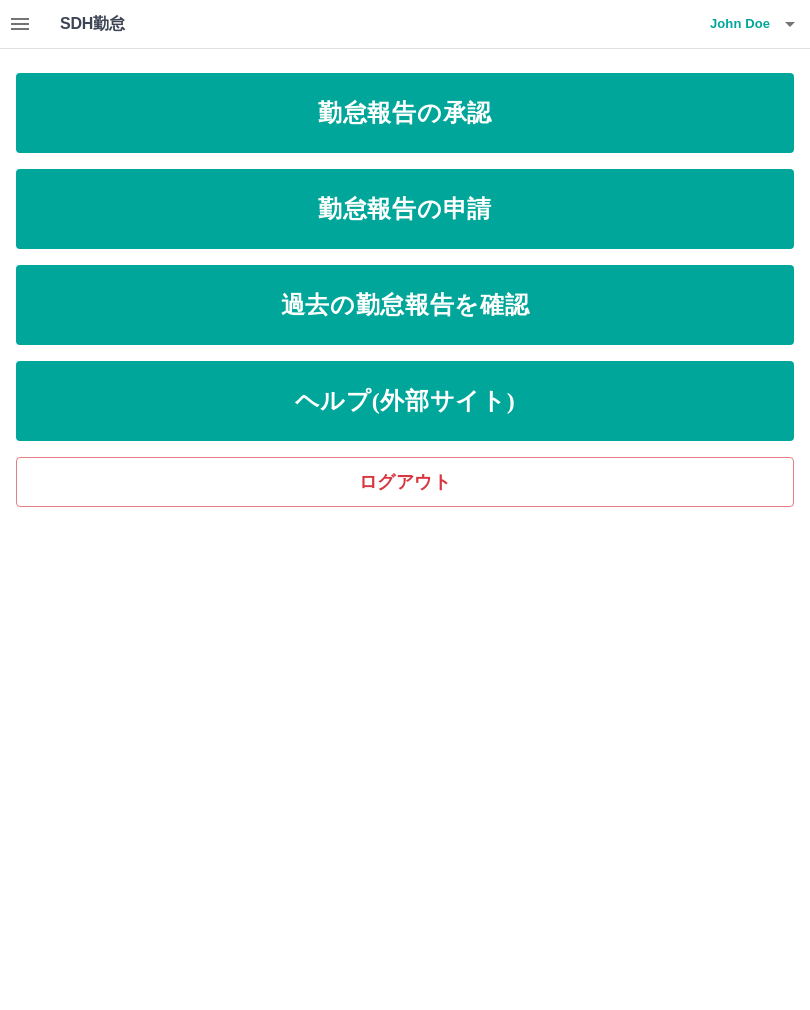 click on "勤怠報告の承認" at bounding box center [405, 113] 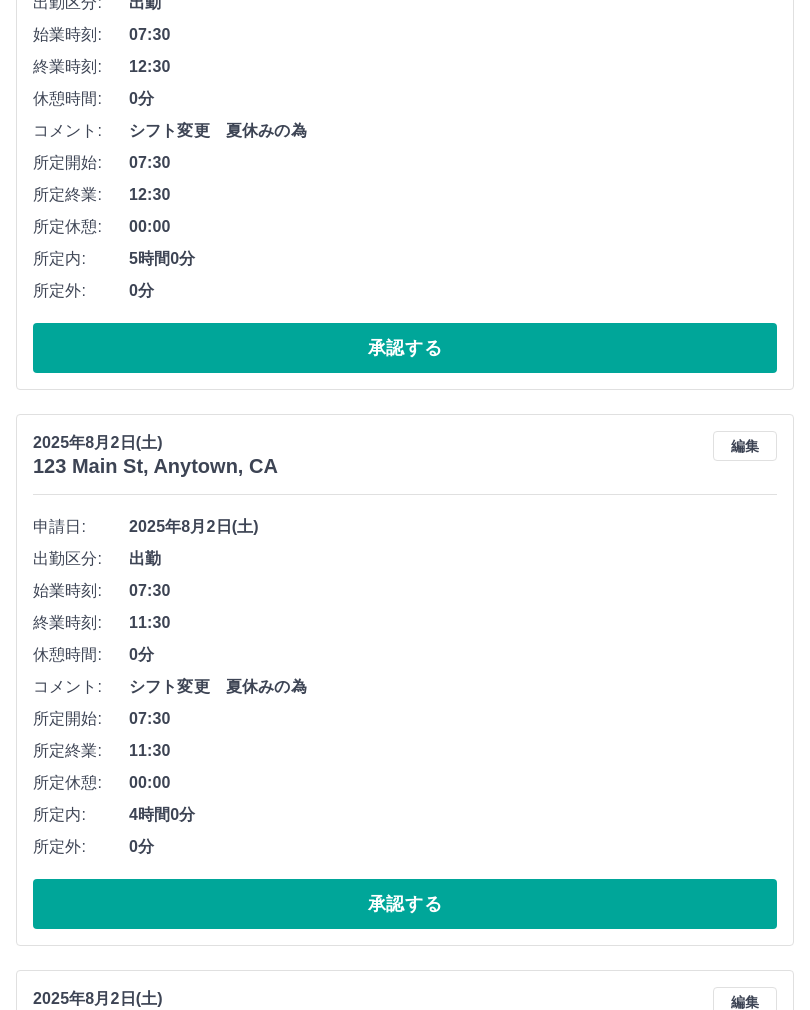scroll, scrollTop: 378, scrollLeft: 0, axis: vertical 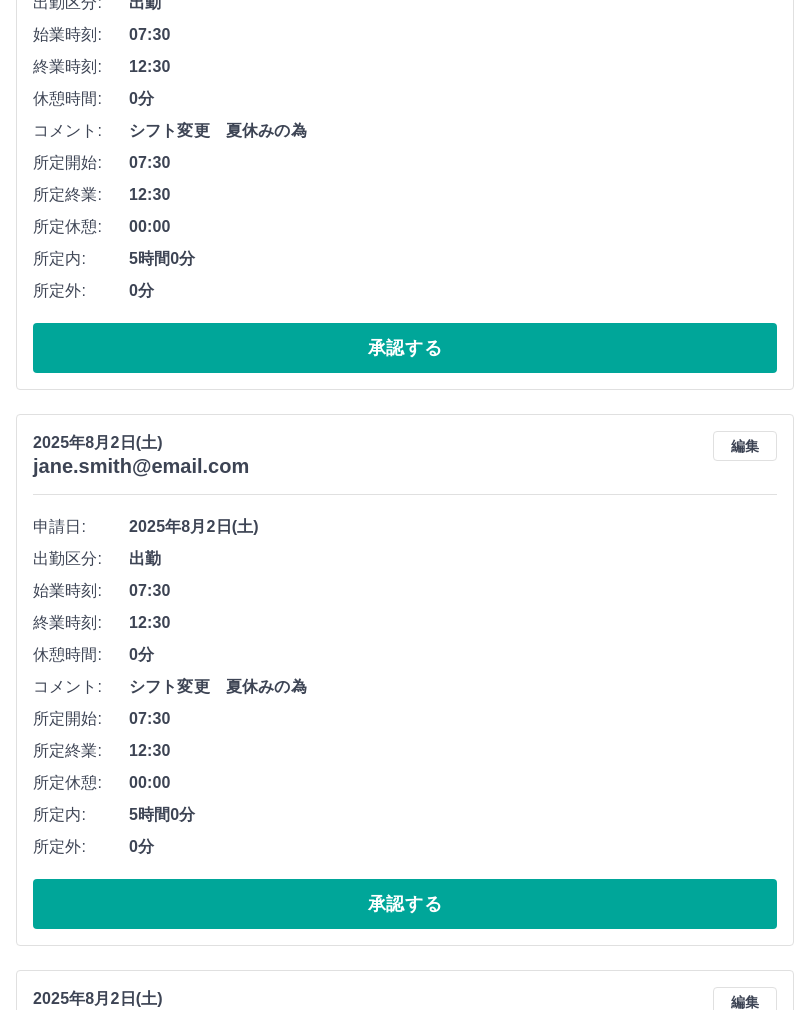 click on "承認する" at bounding box center (405, 904) 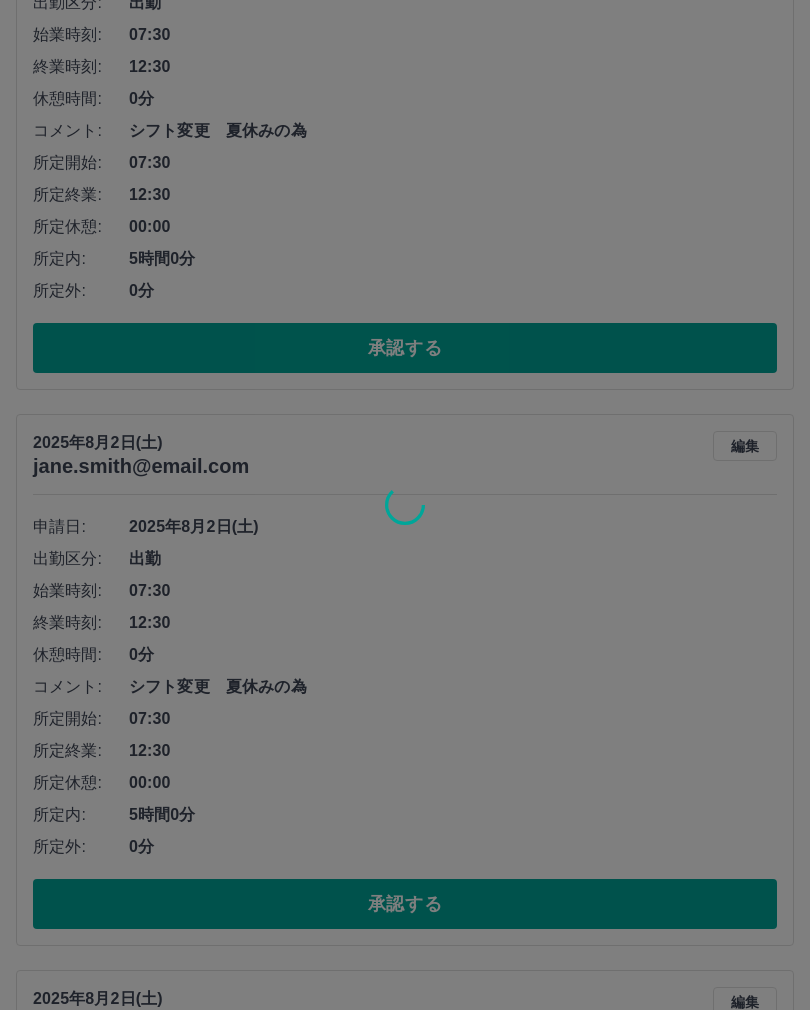 scroll, scrollTop: 304, scrollLeft: 0, axis: vertical 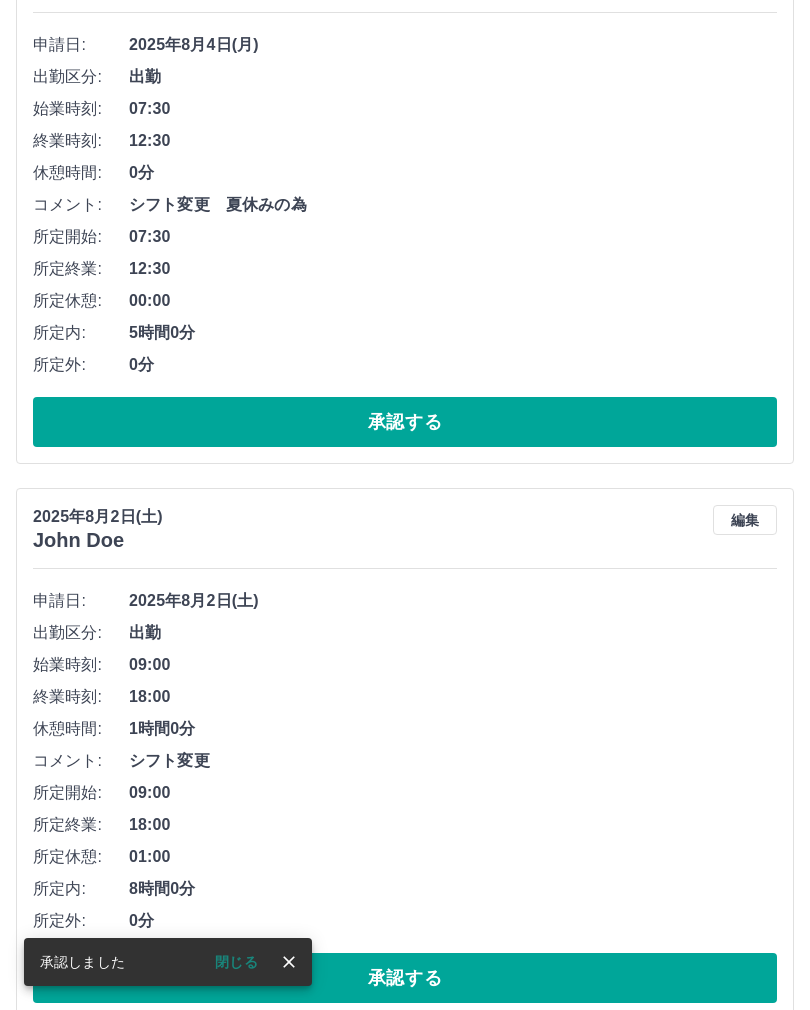 click on "承認する" at bounding box center (405, 978) 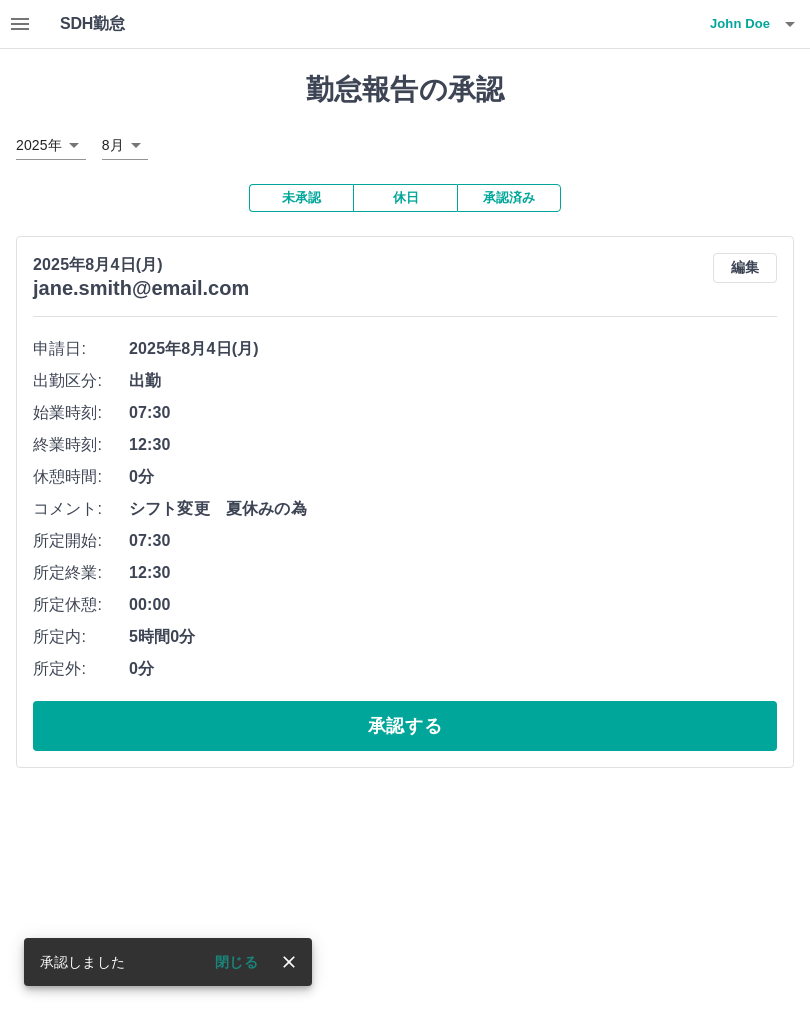 scroll, scrollTop: 0, scrollLeft: 0, axis: both 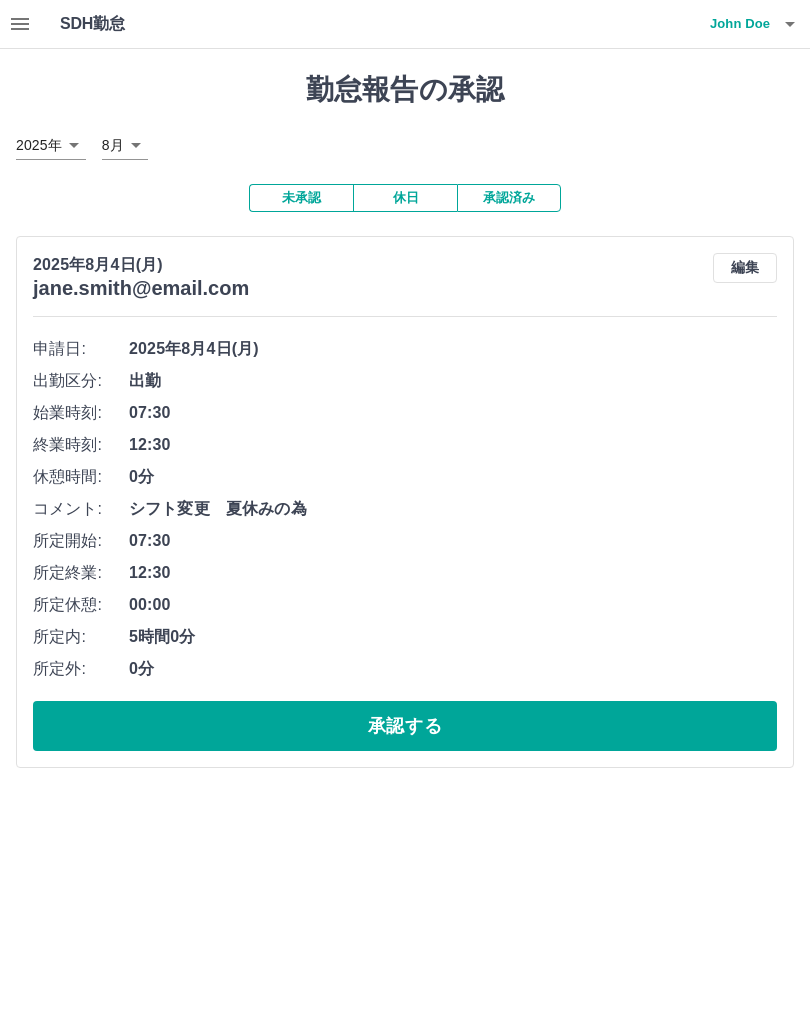 click at bounding box center [20, 24] 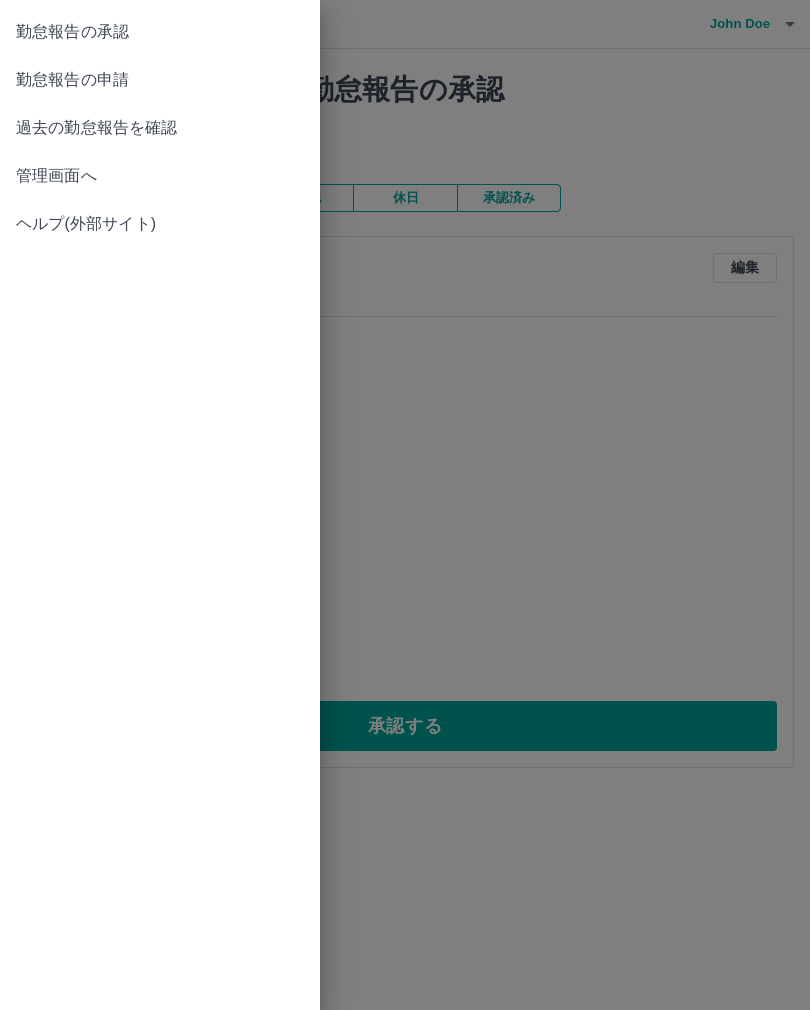click on "勤怠報告の申請" at bounding box center [160, 80] 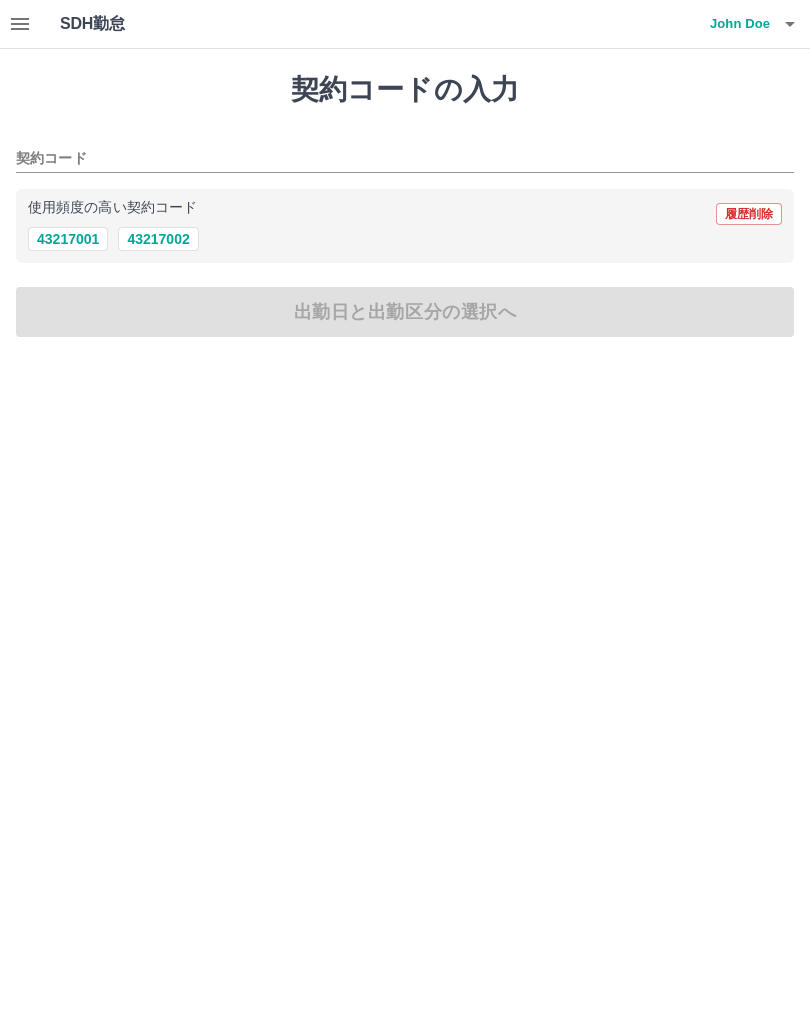 click on "43217002" at bounding box center (158, 239) 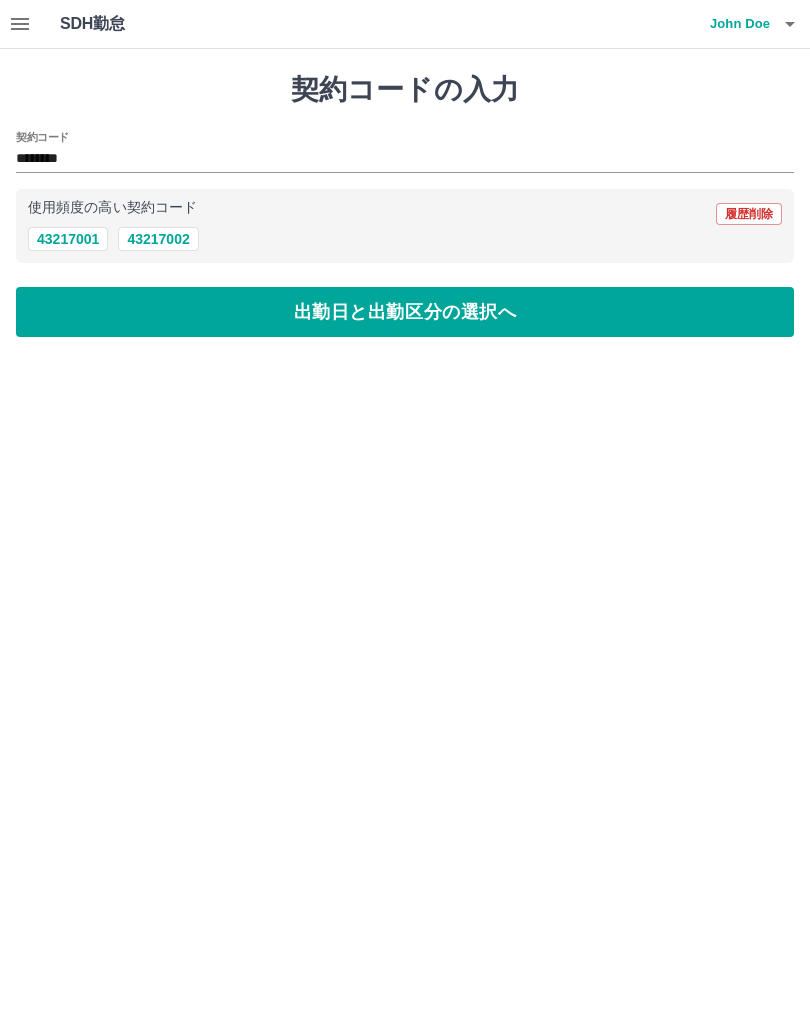 click on "出勤日と出勤区分の選択へ" at bounding box center [405, 312] 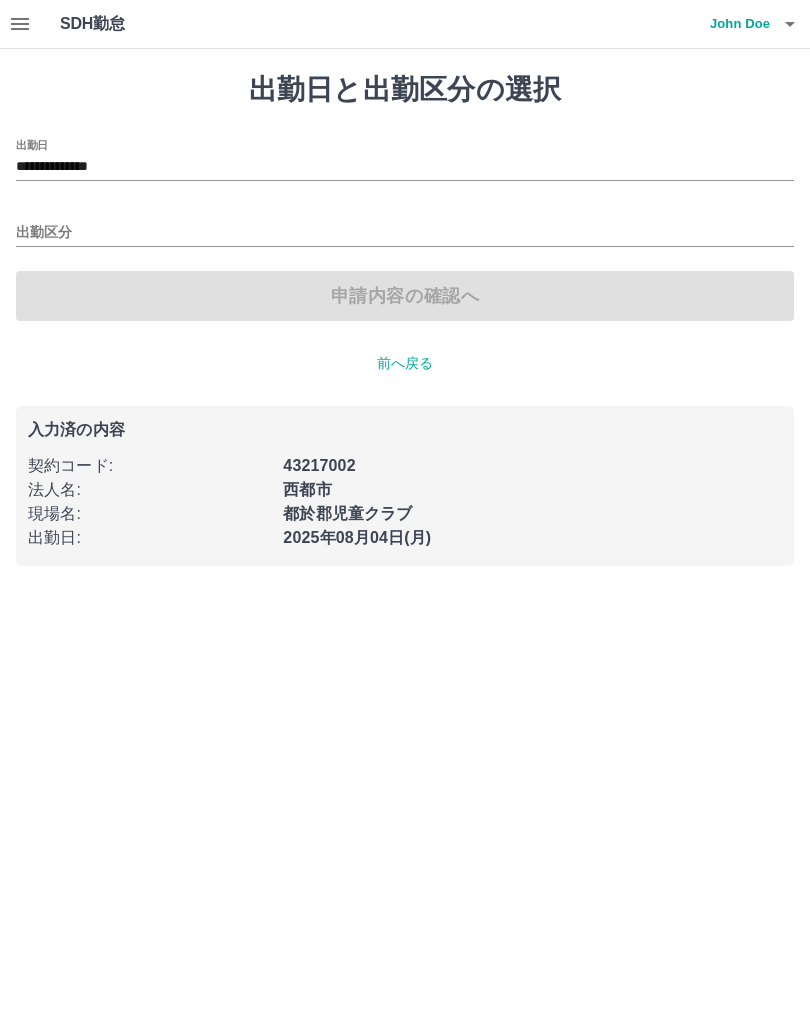 click on "出勤区分" at bounding box center (405, 233) 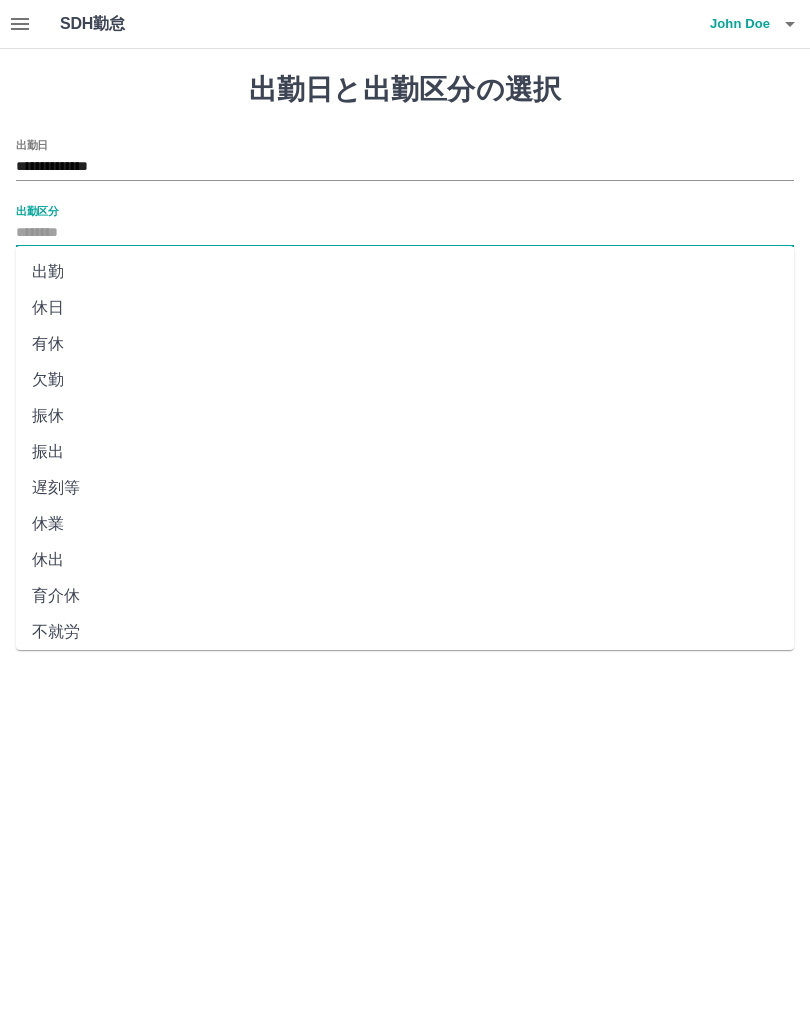 click on "出勤" at bounding box center [405, 272] 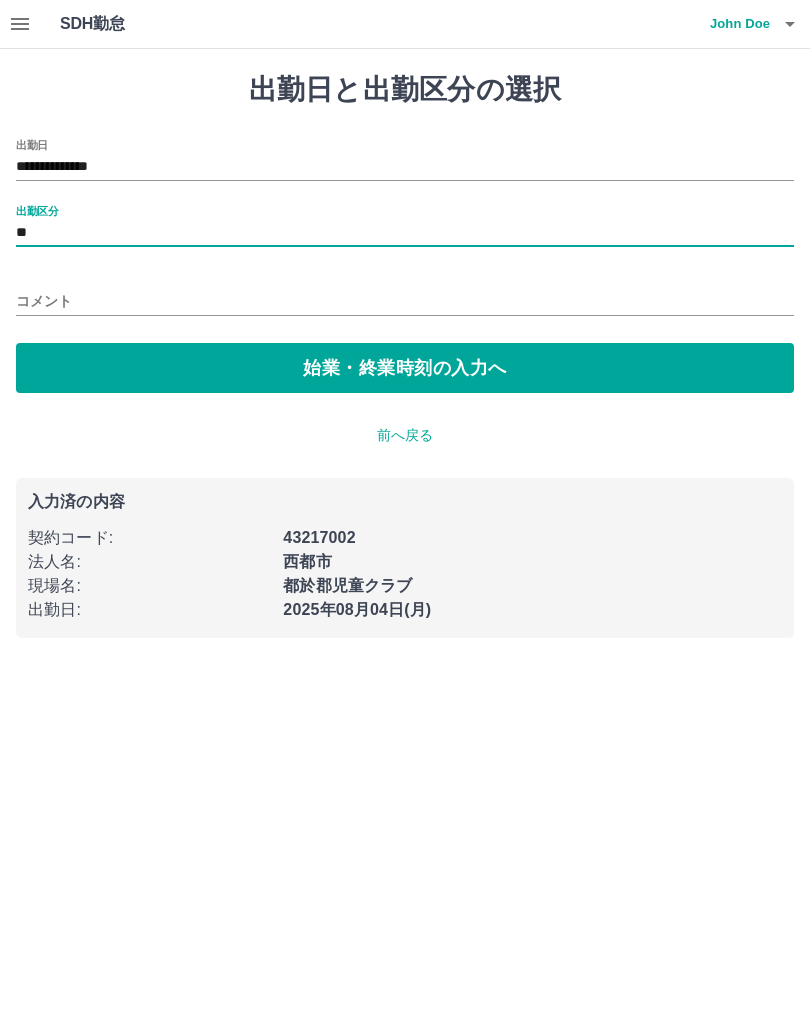 click on "コメント" at bounding box center (405, 301) 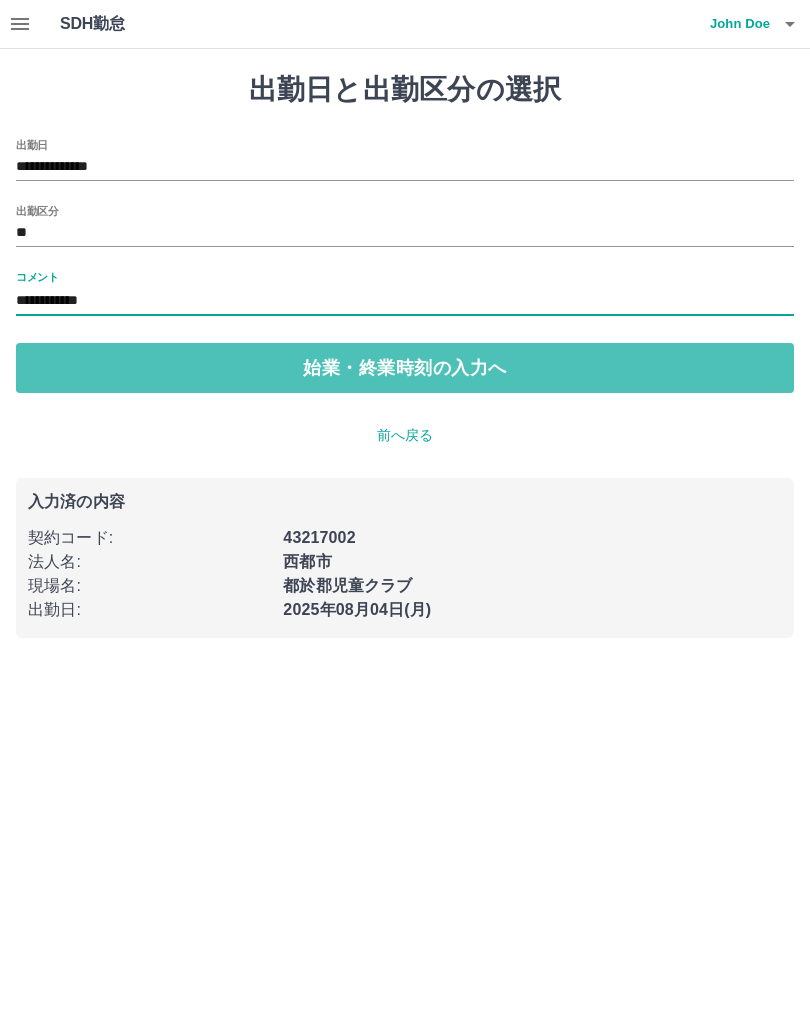 type on "**********" 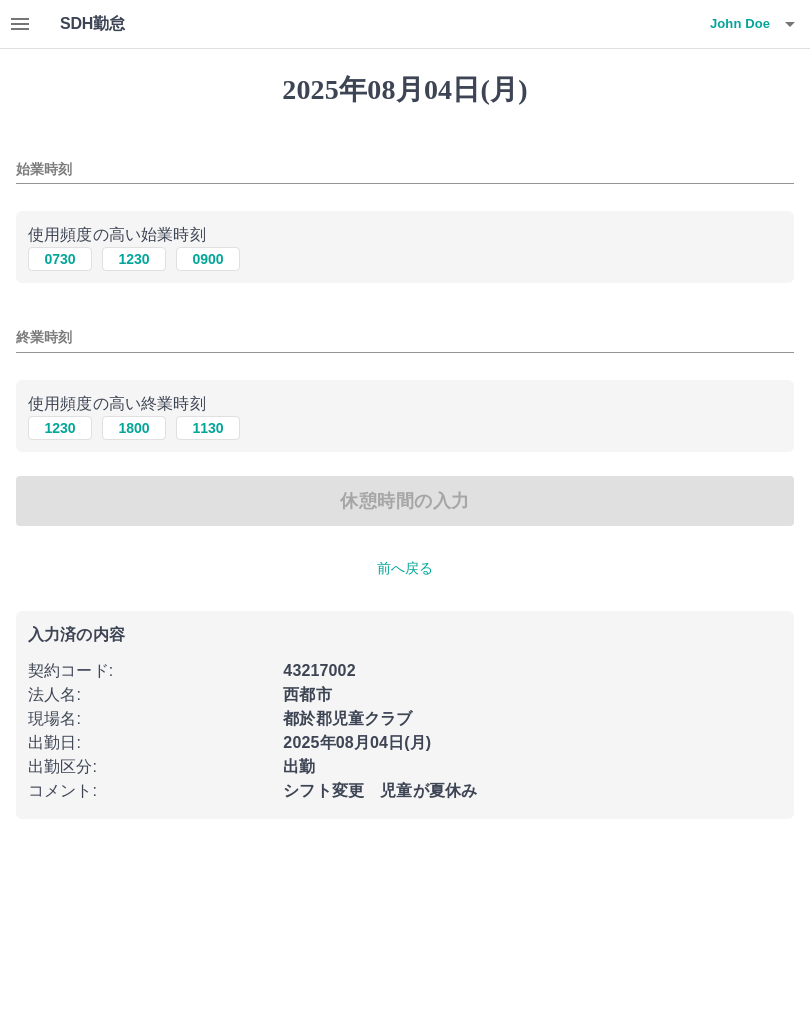 click on "0730" at bounding box center [60, 259] 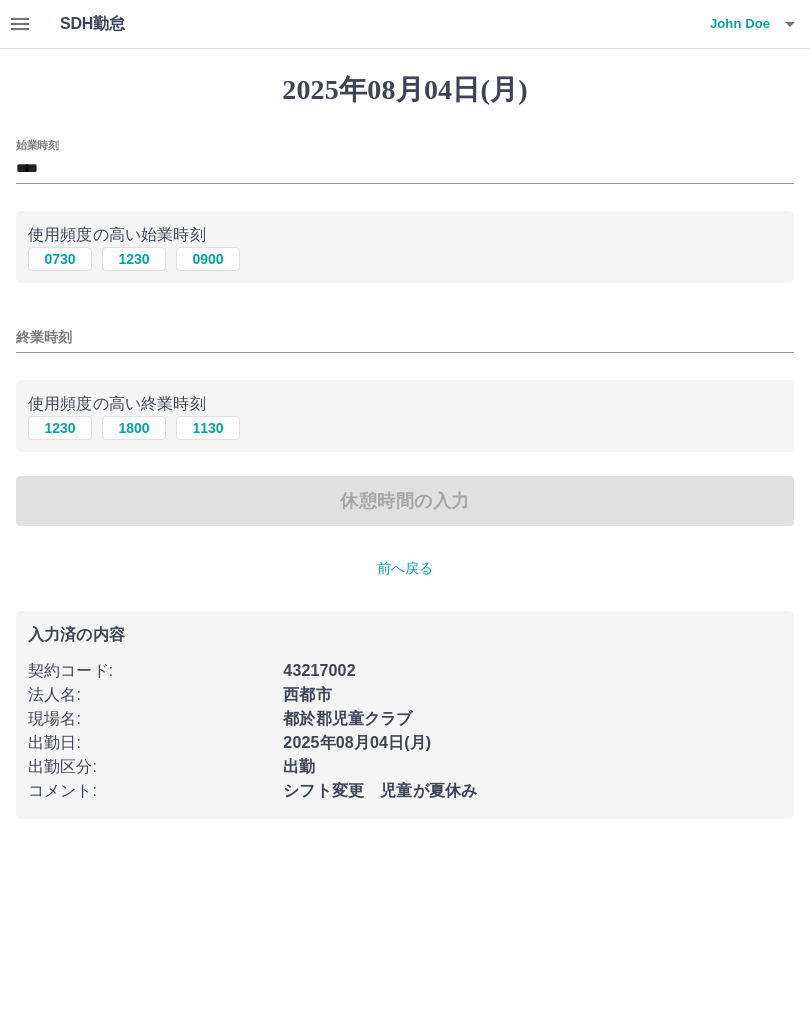 click on "終業時刻" at bounding box center [405, 337] 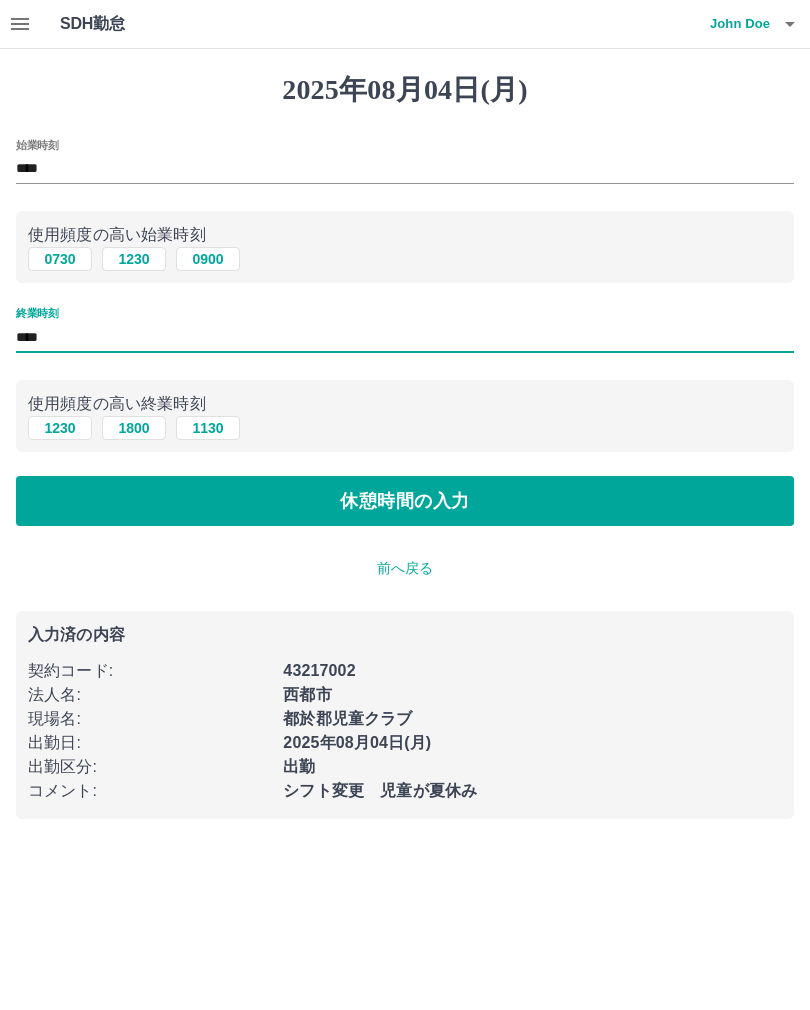 type on "****" 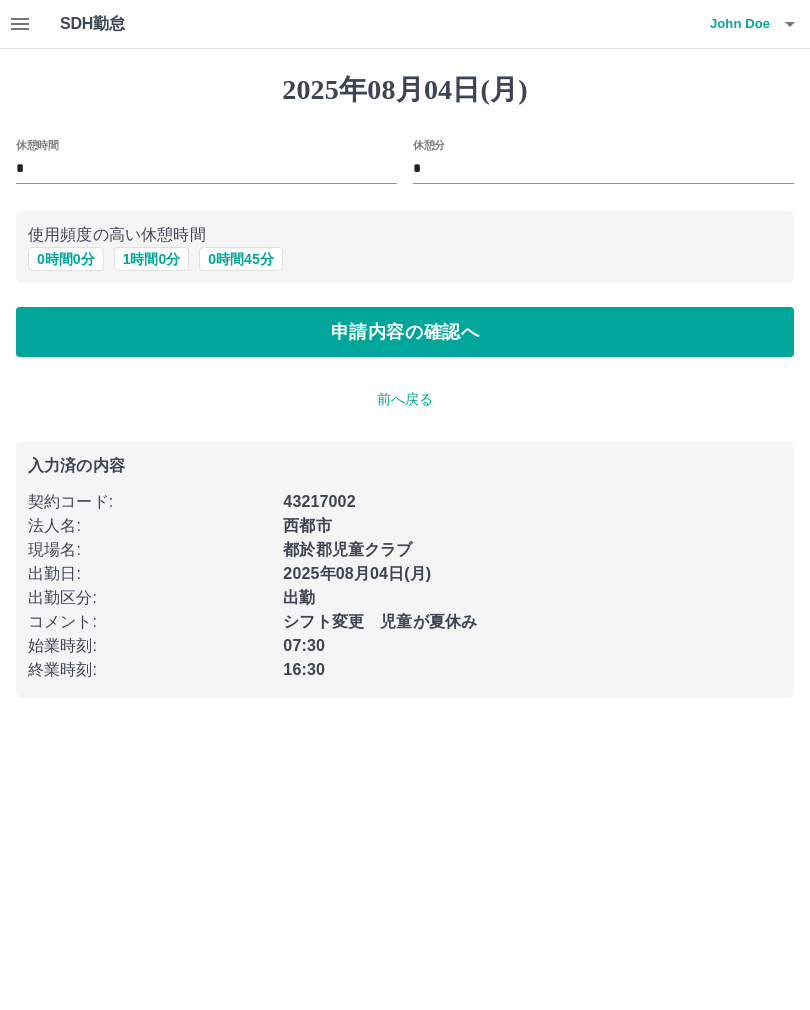 click on "1 時間 0 分" at bounding box center [152, 259] 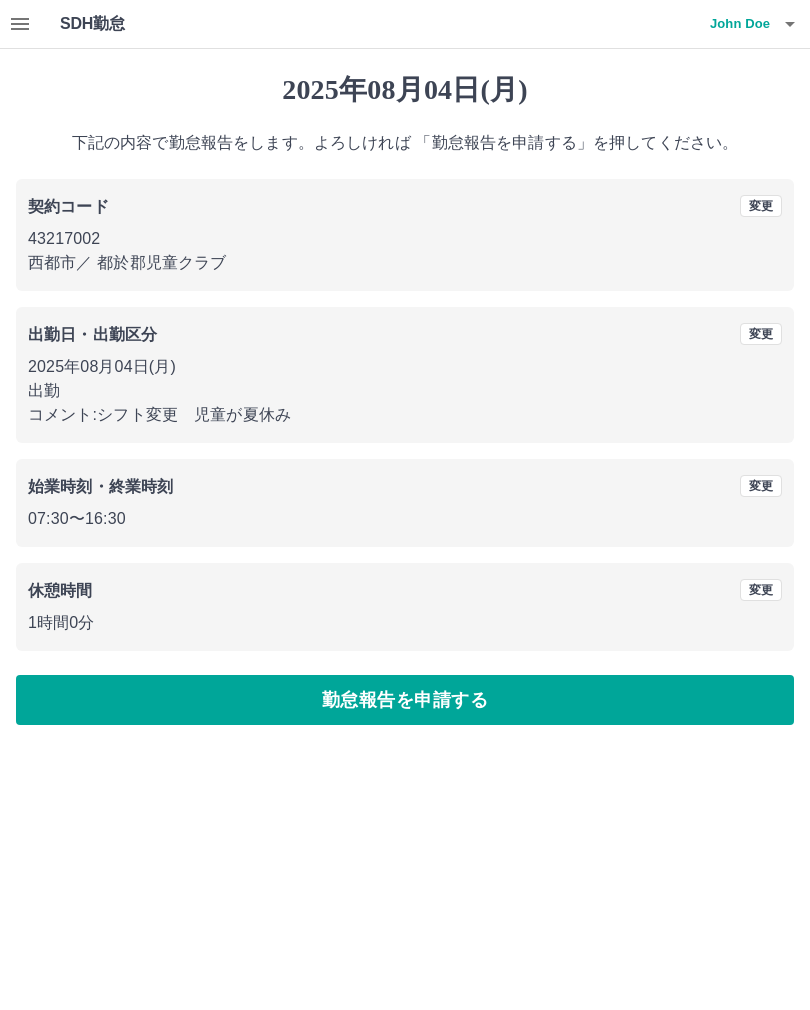 click on "勤怠報告を申請する" at bounding box center (405, 700) 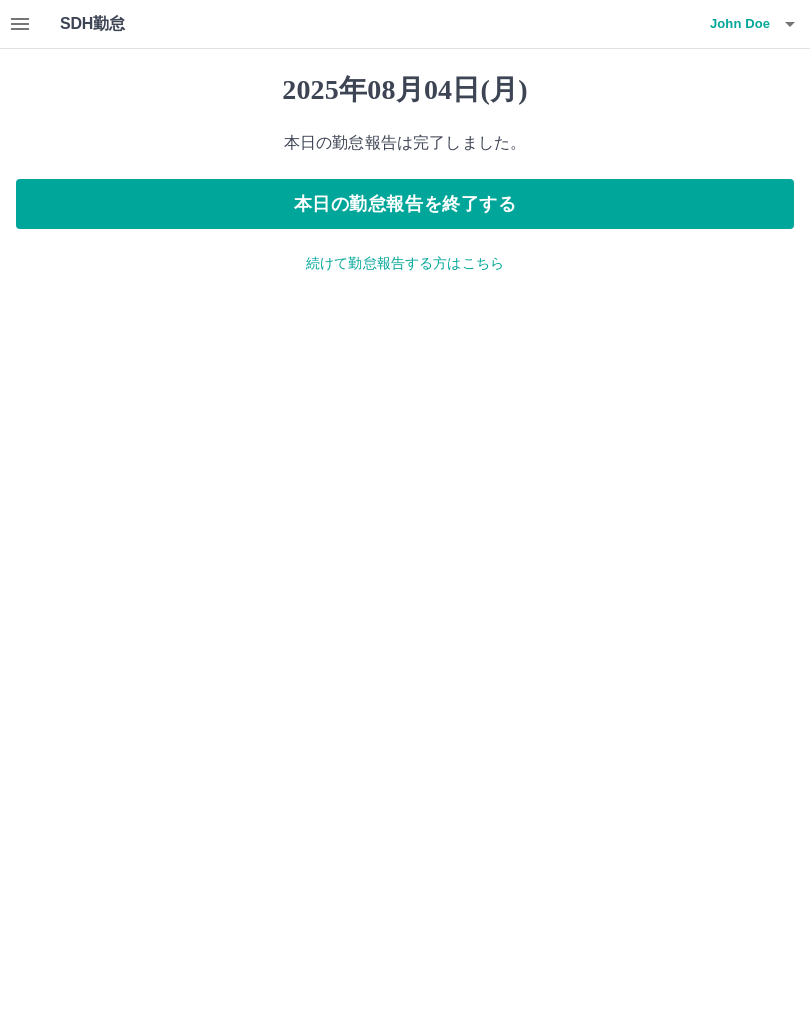 click at bounding box center (20, 24) 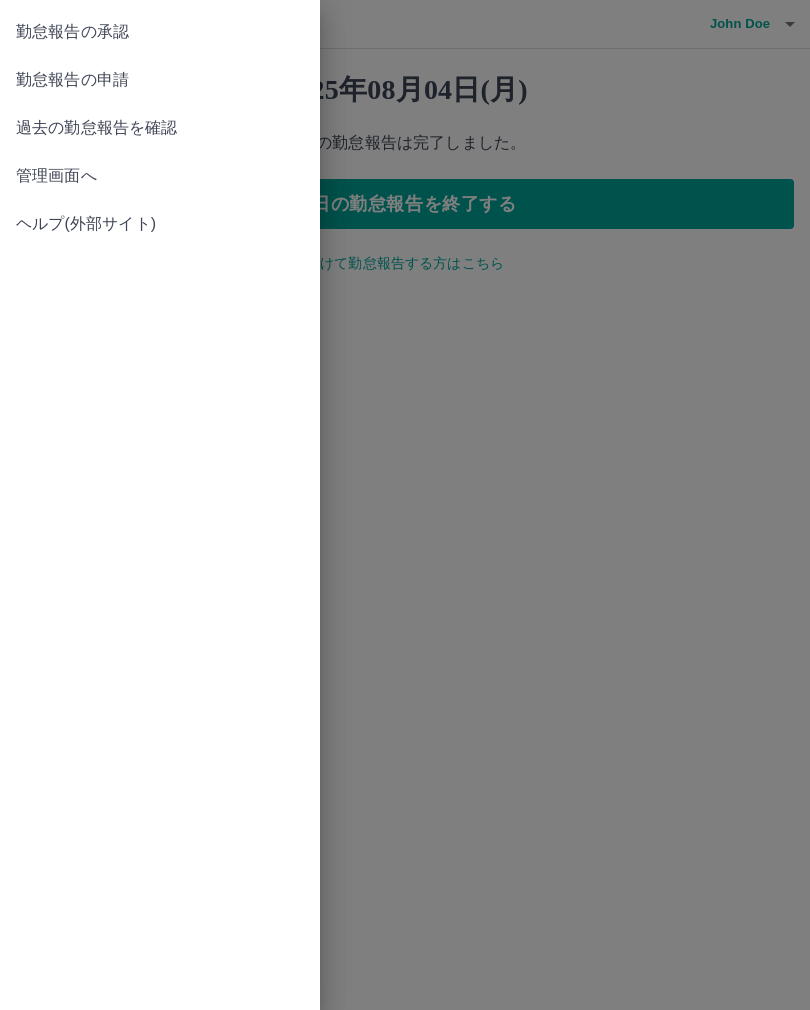 click on "管理画面へ" at bounding box center [160, 176] 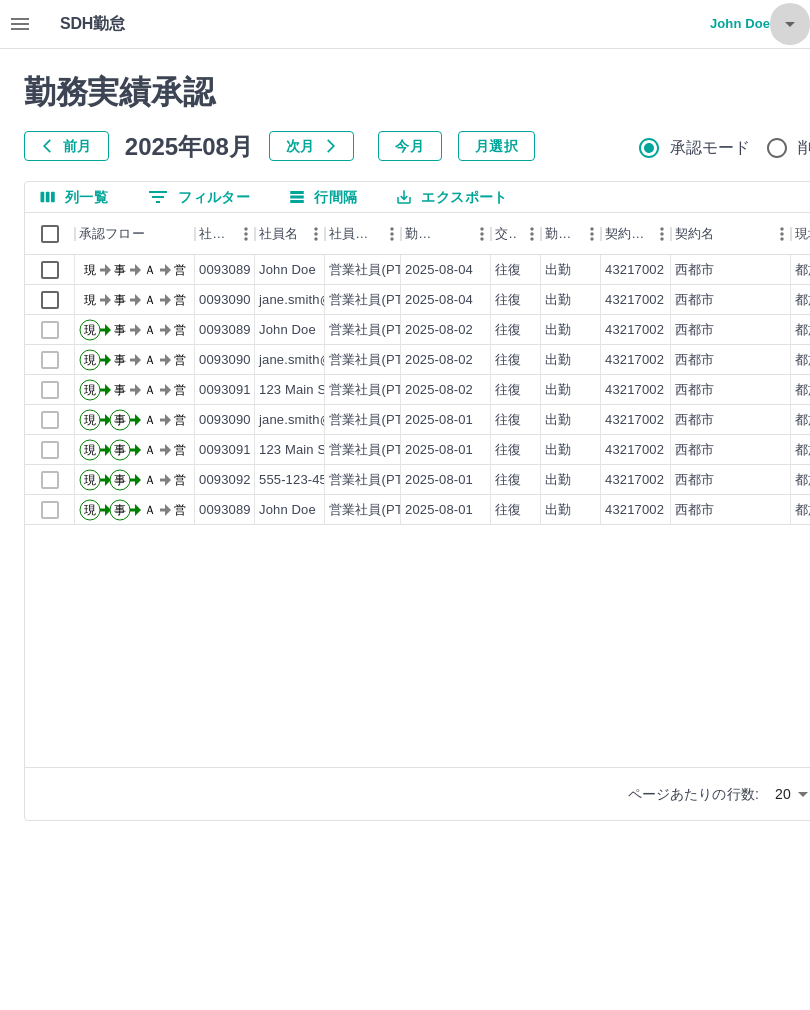 click at bounding box center [790, 24] 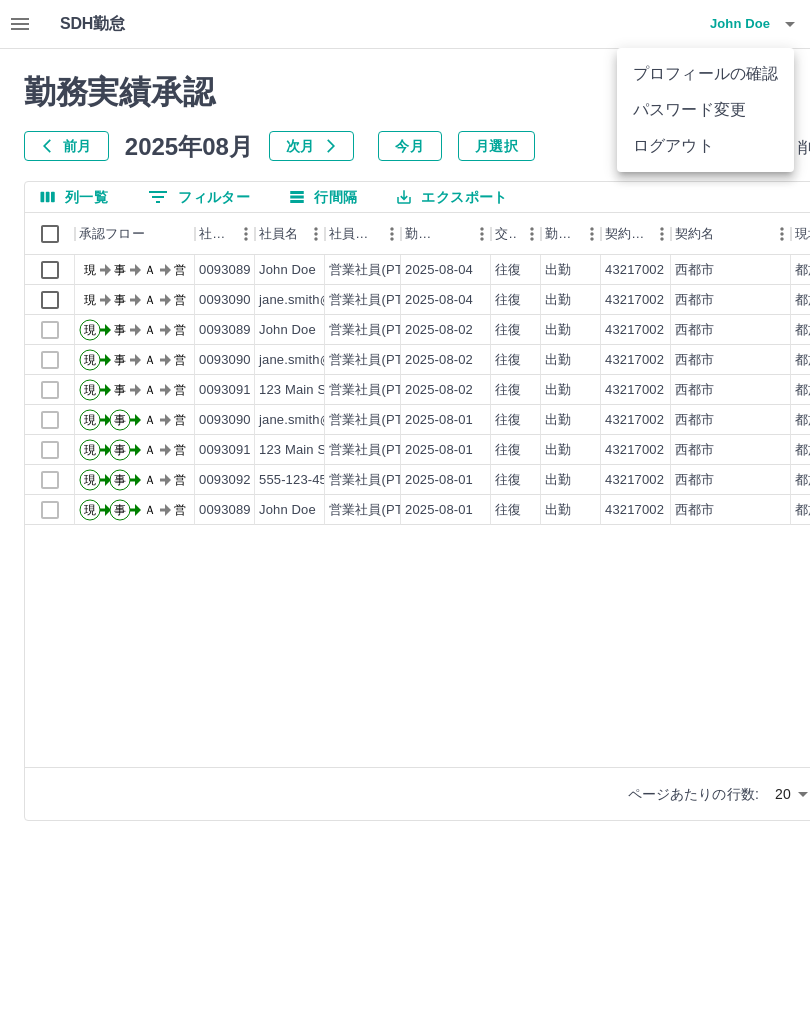 click on "ログアウト" at bounding box center (705, 146) 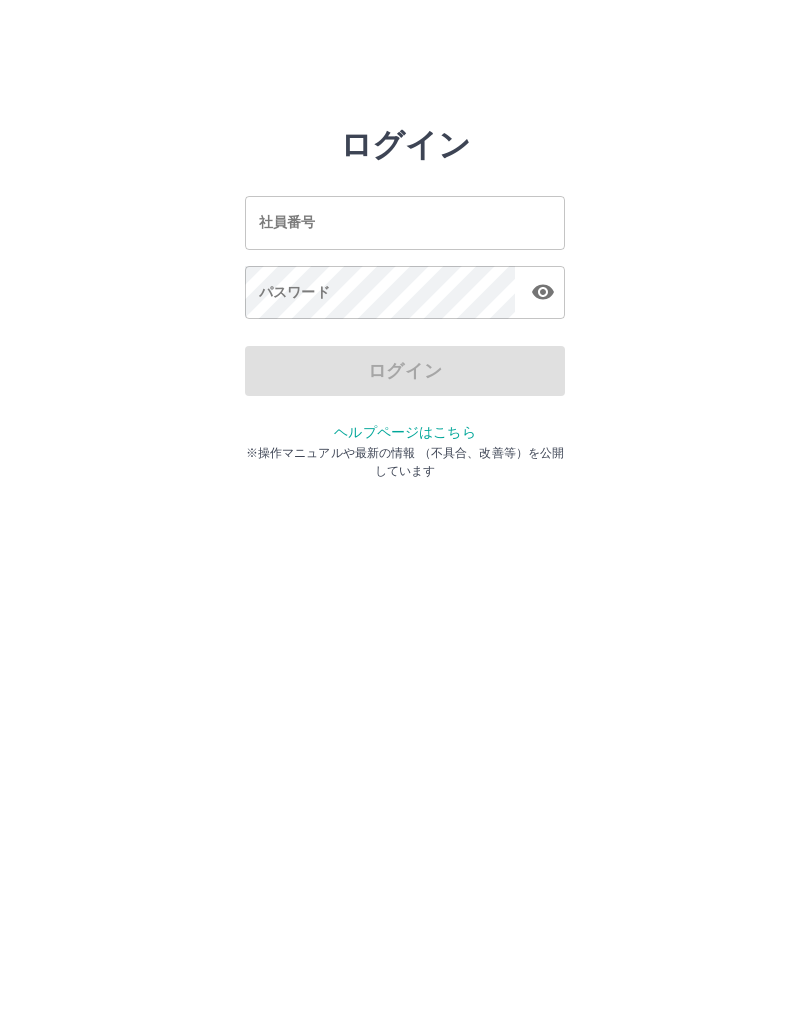 scroll, scrollTop: 0, scrollLeft: 0, axis: both 